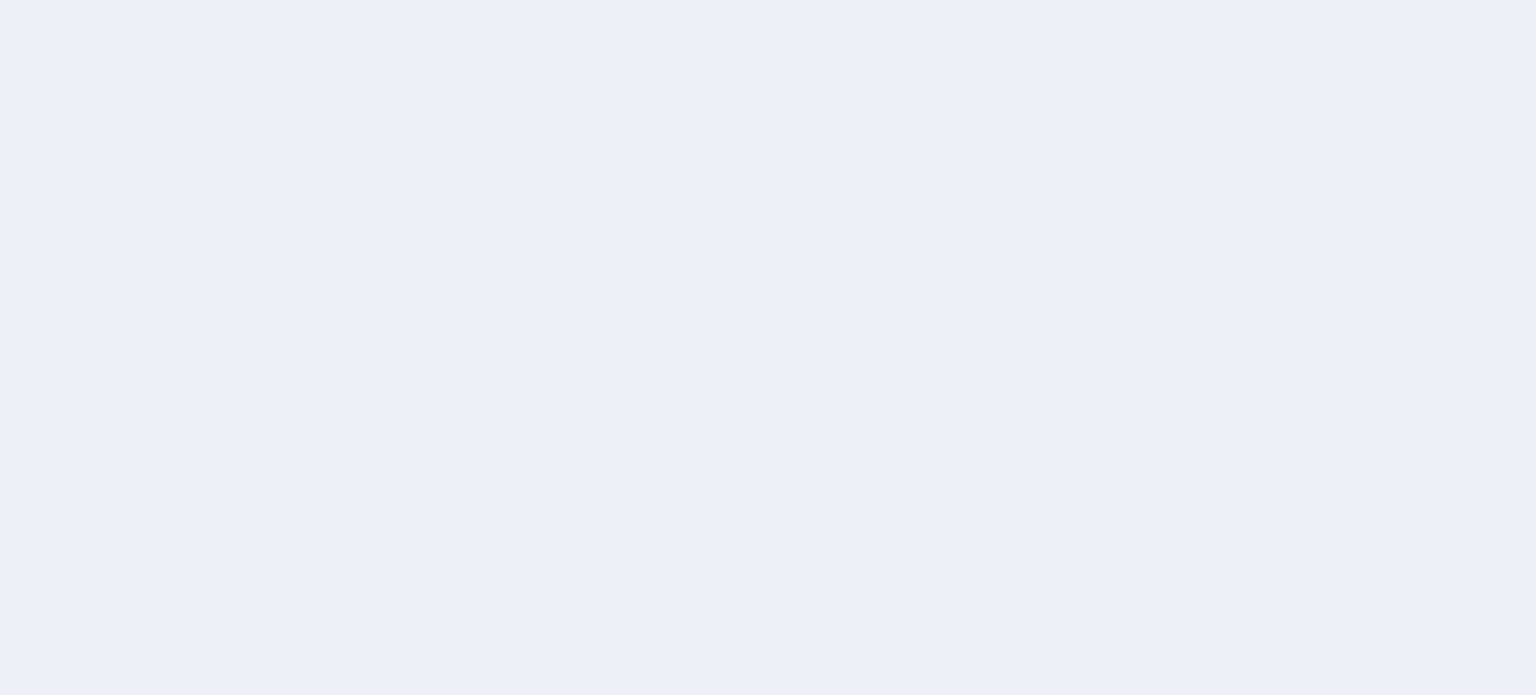 scroll, scrollTop: 0, scrollLeft: 0, axis: both 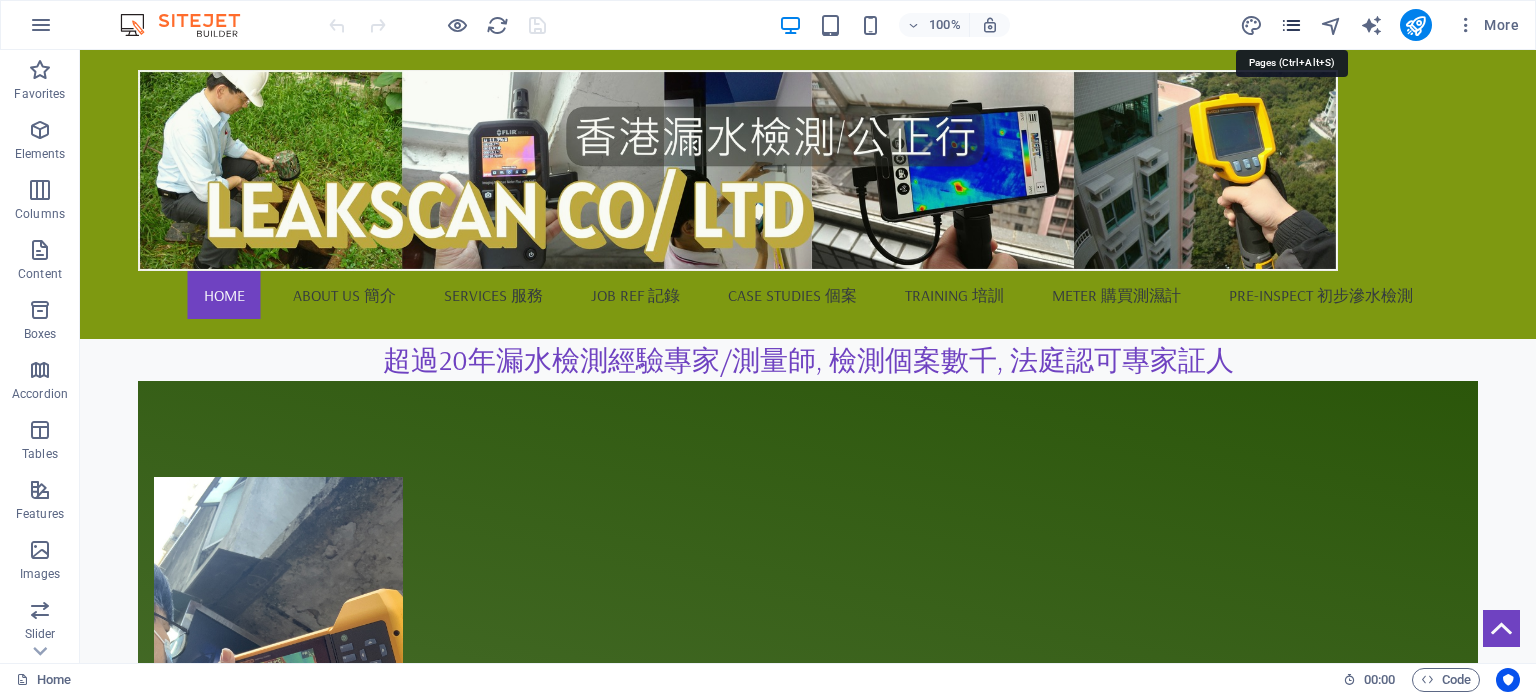 click at bounding box center [1291, 25] 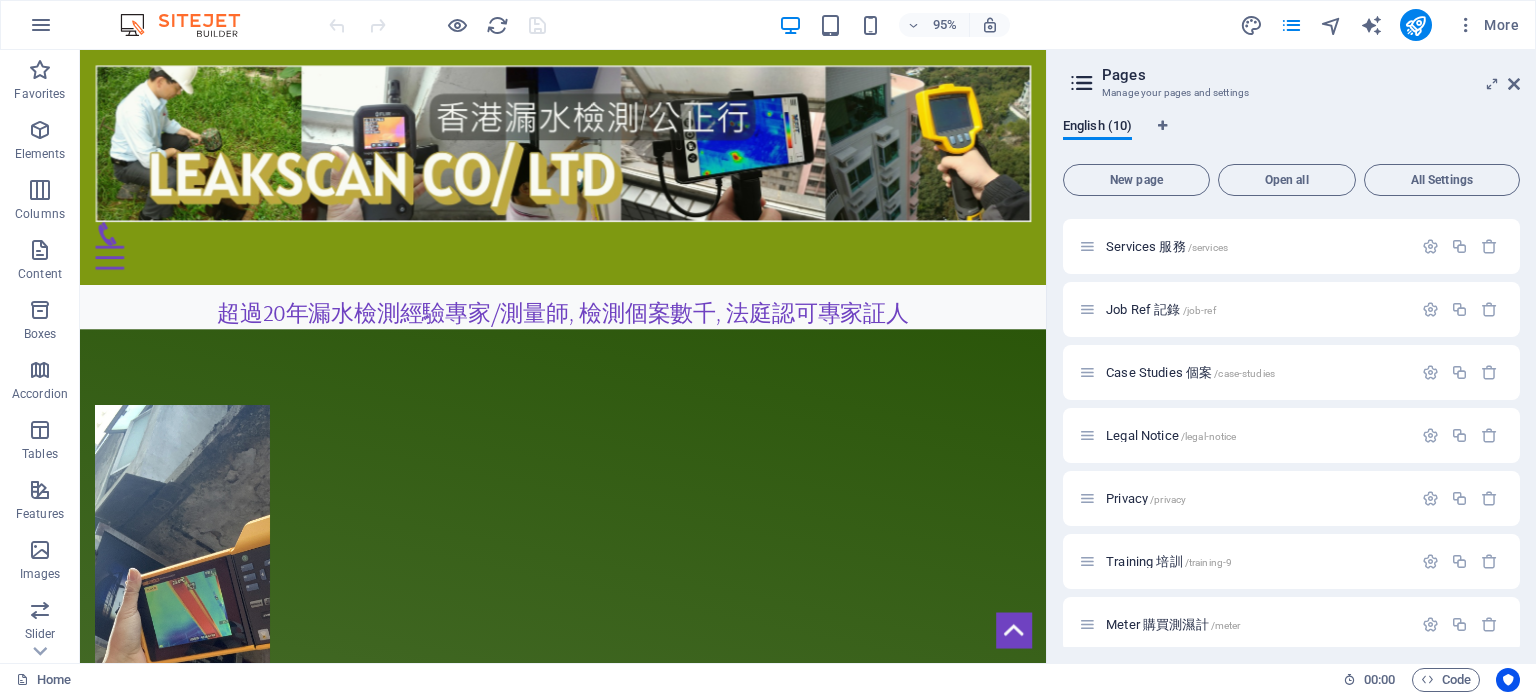 scroll, scrollTop: 195, scrollLeft: 0, axis: vertical 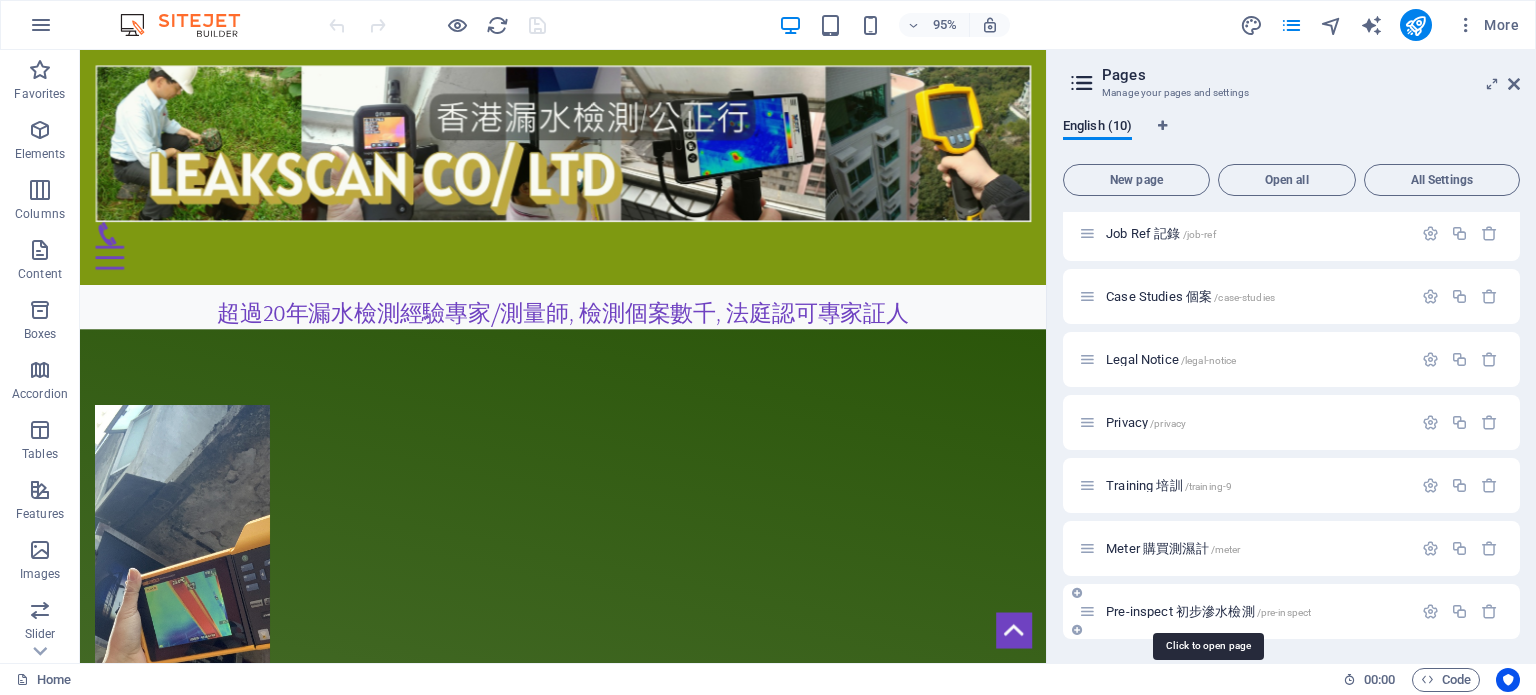 click on "Pre-inspect 初步滲水檢測 /pre-inspect" at bounding box center [1208, 611] 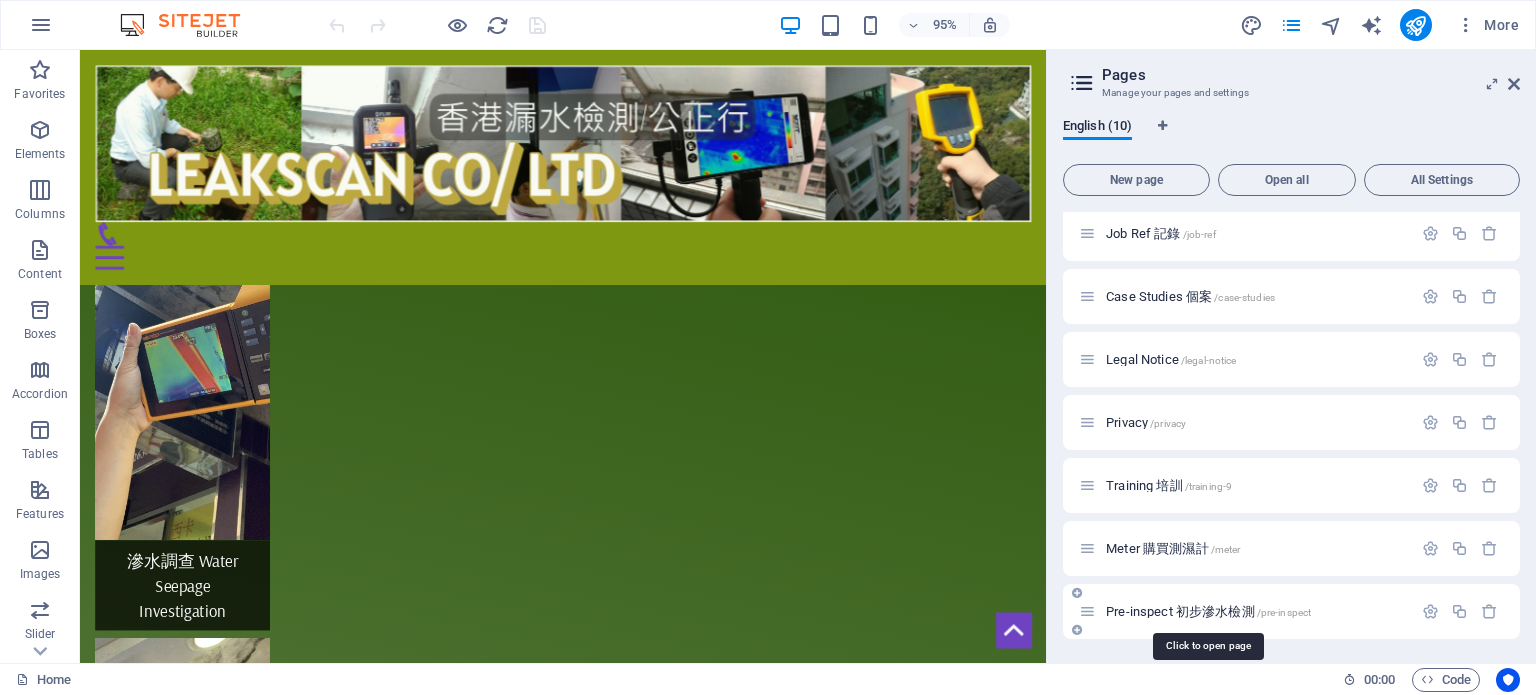 scroll, scrollTop: 144, scrollLeft: 0, axis: vertical 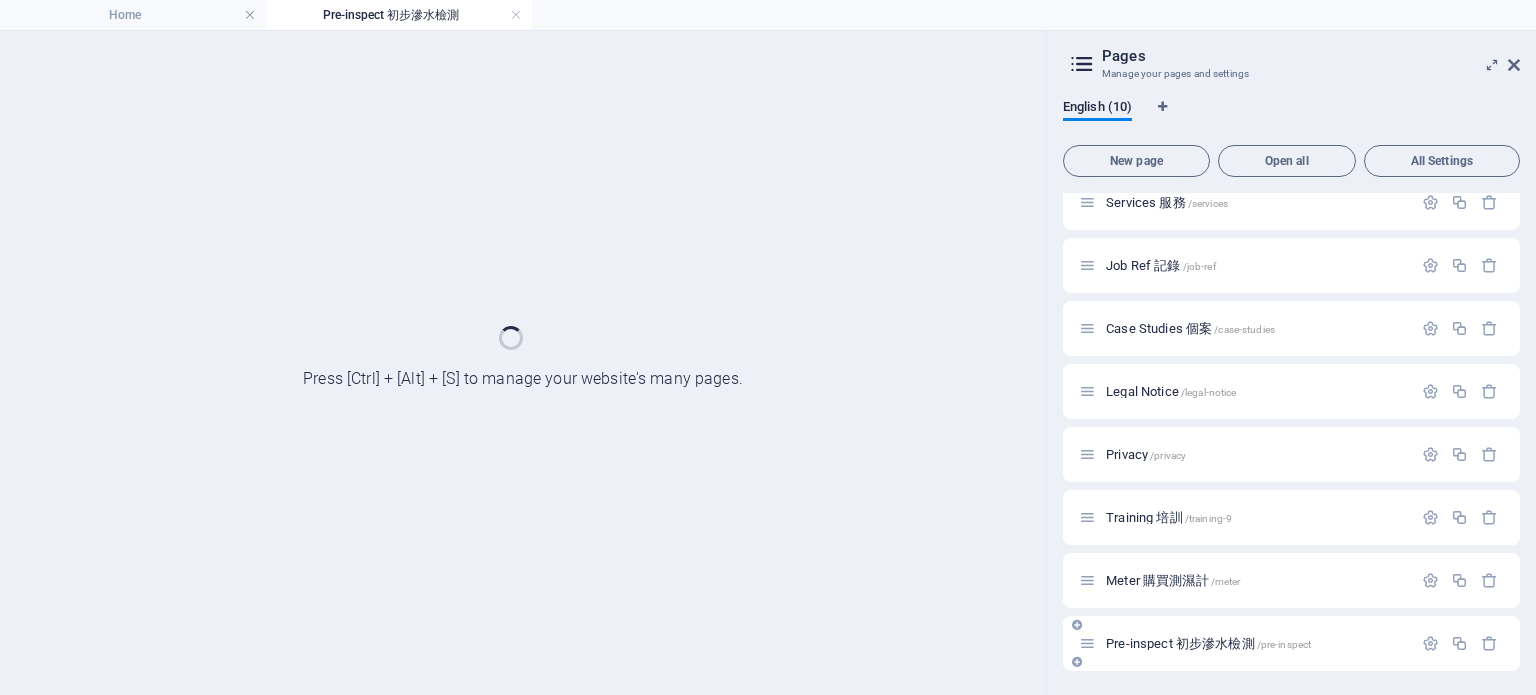 click on "Meter 購買測濕計 /meter" at bounding box center (1291, 580) 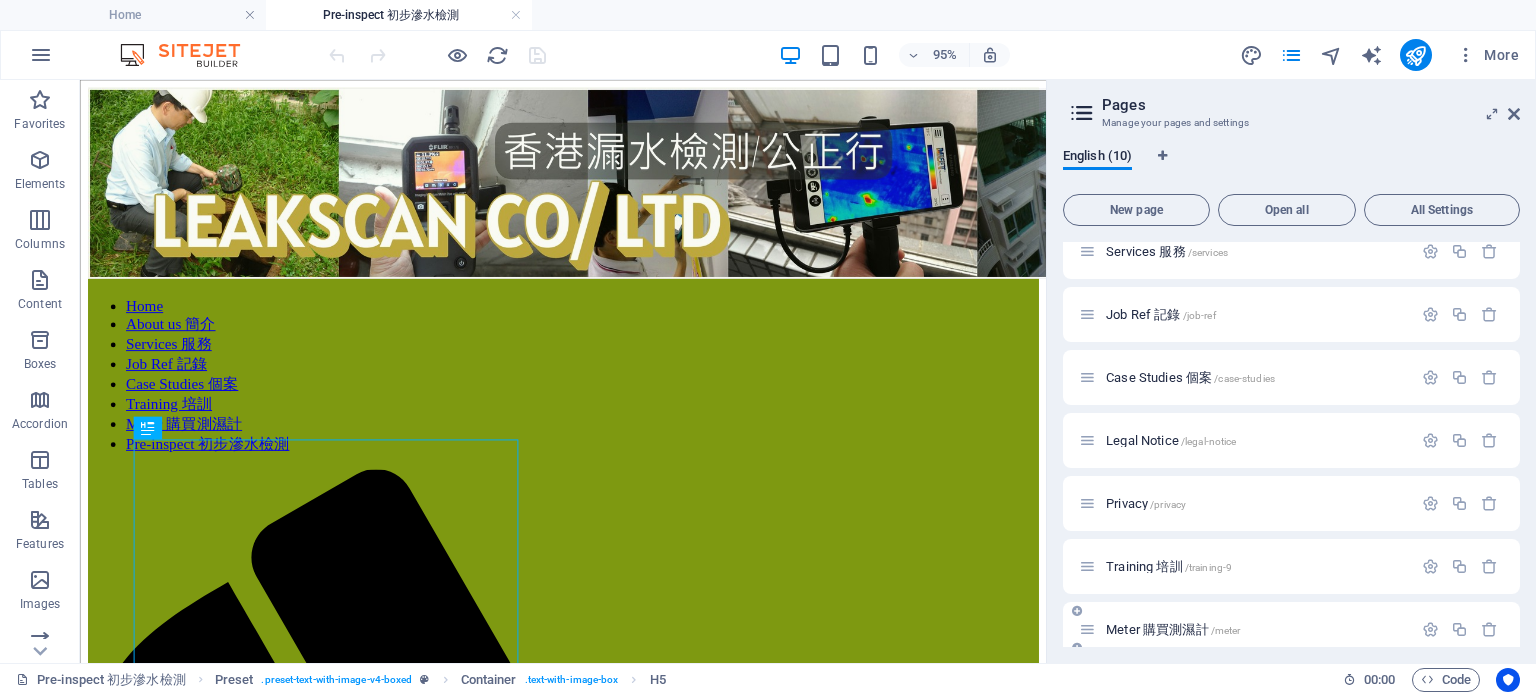 scroll, scrollTop: 0, scrollLeft: 0, axis: both 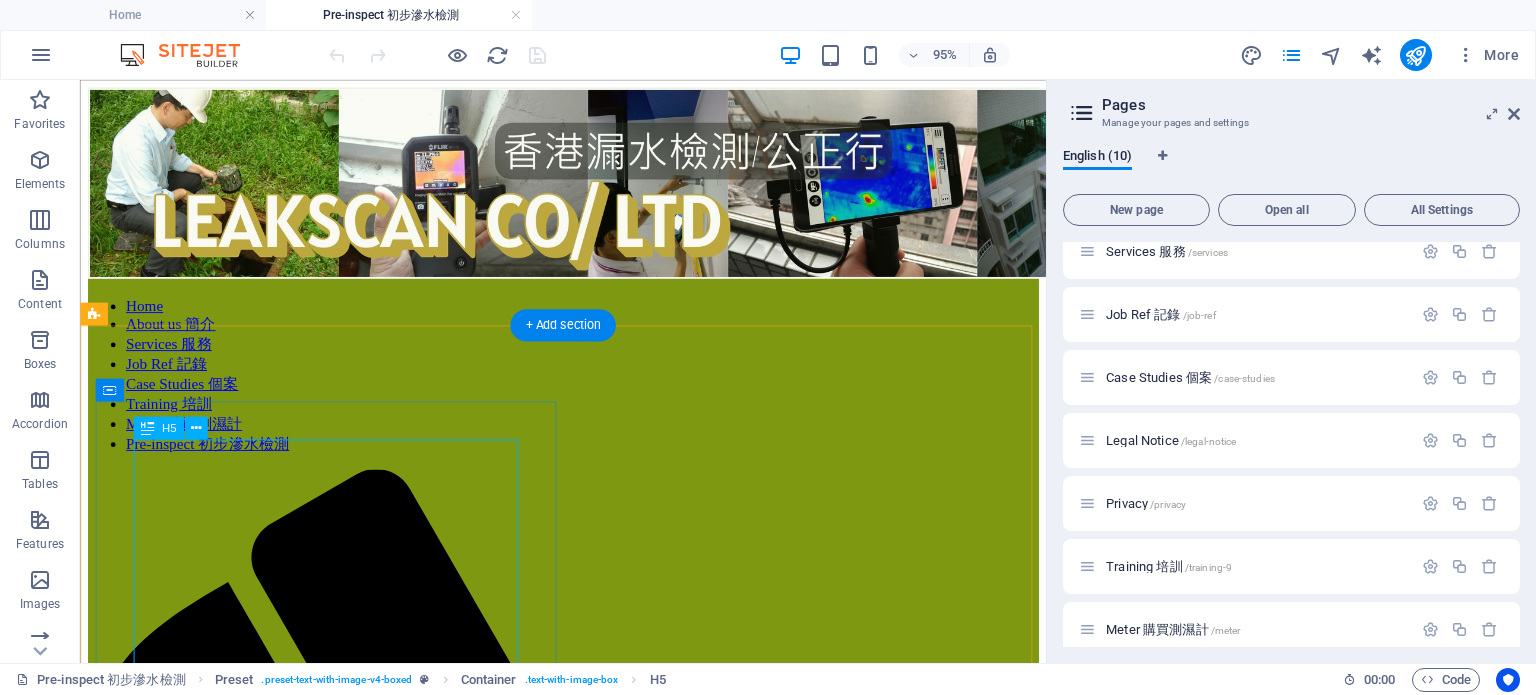 click on "<服務A> *(60分鐘) 初步檢測-包紅外線及濕度計連電子記錄 $[PRICE]/ [PRICE];# <服務B>*(2-3小時) 來去水測試-包食水管現壓測試, 色水測試,紅外線及濕度計連電子記錄 $[PRICE]/[PRICE]; <服務C> (15-60分鐘) 二手樓滲漏狀況檢測(<500sf)-包紅外線及濕度計連電子記錄$[PRICE]/[PRICE]; *檢測範圍: 浴室面積<40sf *鑑於部份個案複雜及測試限制, 本公司並不能保證找到源頭及測試結果; 職員到場檢測前收取費用 #如30天內聘請做專家報告, 可扣回$[PRICE]" at bounding box center (588, 1913) 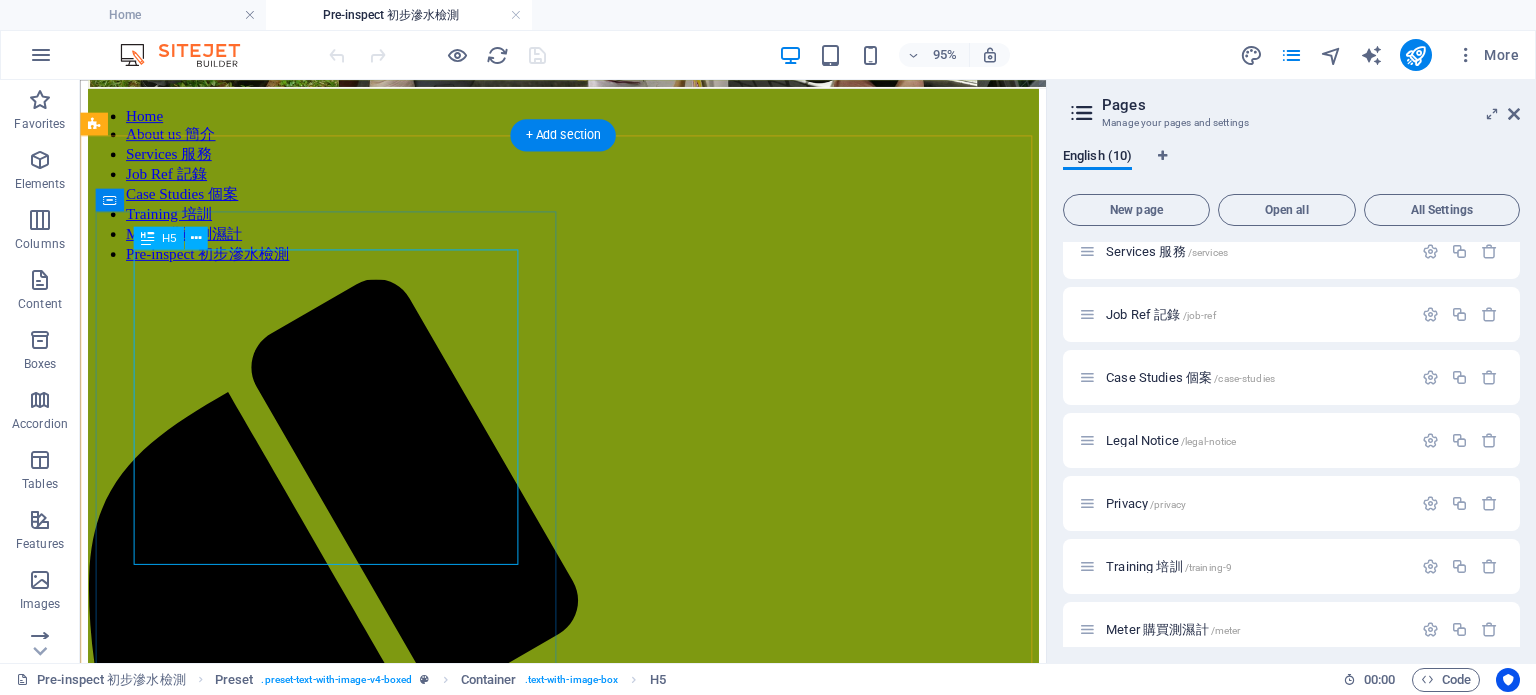 scroll, scrollTop: 100, scrollLeft: 0, axis: vertical 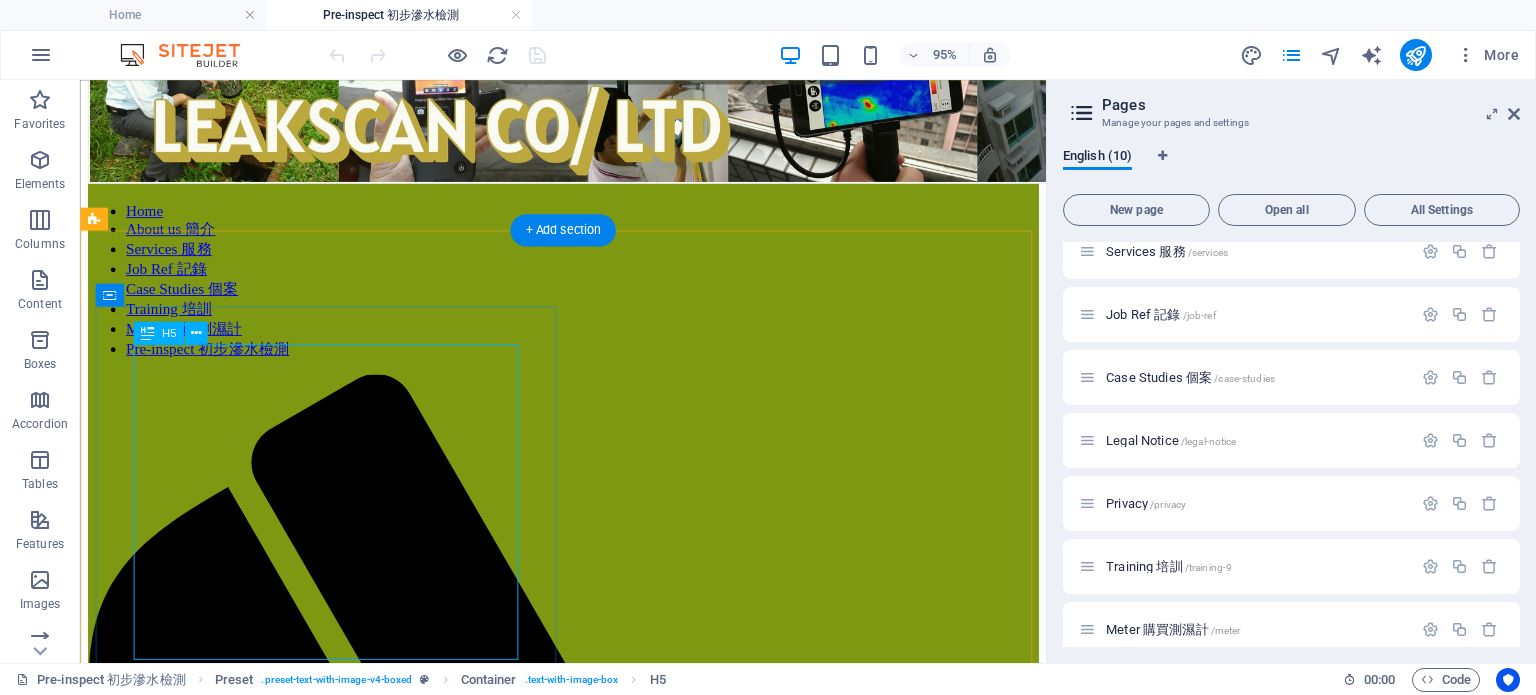 click on "<服務A> *(60分鐘) 初步檢測-包紅外線及濕度計連電子記錄 $[PRICE]/ [PRICE];# <服務B>*(2-3小時) 來去水測試-包食水管現壓測試, 色水測試,紅外線及濕度計連電子記錄 $[PRICE]/[PRICE]; <服務C> (15-60分鐘) 二手樓滲漏狀況檢測(<500sf)-包紅外線及濕度計連電子記錄$[PRICE]/[PRICE]; *檢測範圍: 浴室面積<40sf *鑑於部份個案複雜及測試限制, 本公司並不能保證找到源頭及測試結果; 職員到場檢測前收取費用 #如30天內聘請做專家報告, 可扣回$[PRICE]" at bounding box center (588, 1813) 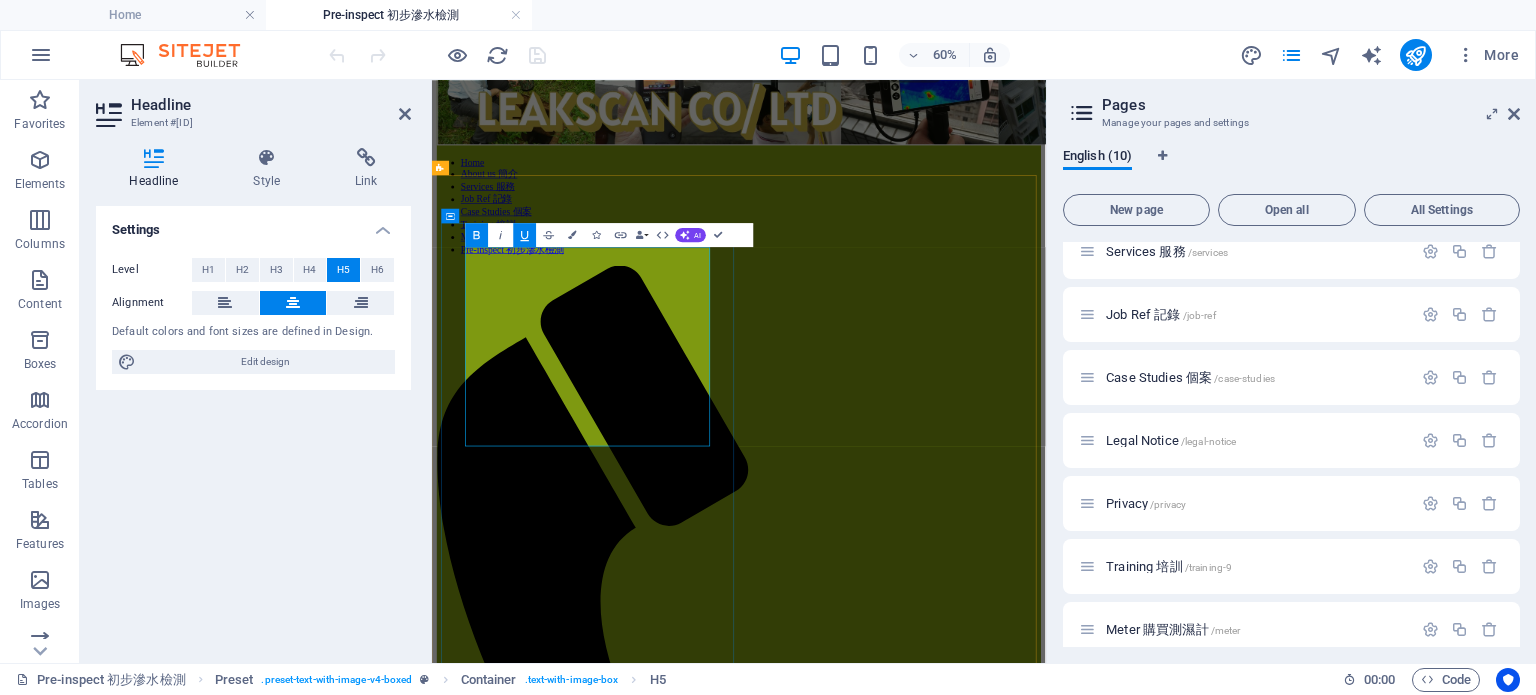 click on "<服務A> *(60分鐘) 初步檢測-包紅外線及濕度計連電子記錄 $[PRICE]/ [PRICE];# <服務B>*(2-3小時) 來去水測試-包食水管現壓測試, 色水測試,紅外線及濕度計連電子記錄 $[PRICE]/[PRICE]; <服務C> (15-60分鐘) 二手樓滲漏狀況檢測(<500sf)-包紅外線及濕度計連電子記錄$[PRICE]/[PRICE]; *檢測範圍: 浴室面積<40sf *鑑於部份個案複雜及測試限制, 本公司並不能保證找到源頭及測試結果; 職員到場檢測前收取費用 #如30天內聘請做專家報告, 可扣回$[PRICE]" at bounding box center [943, 1821] 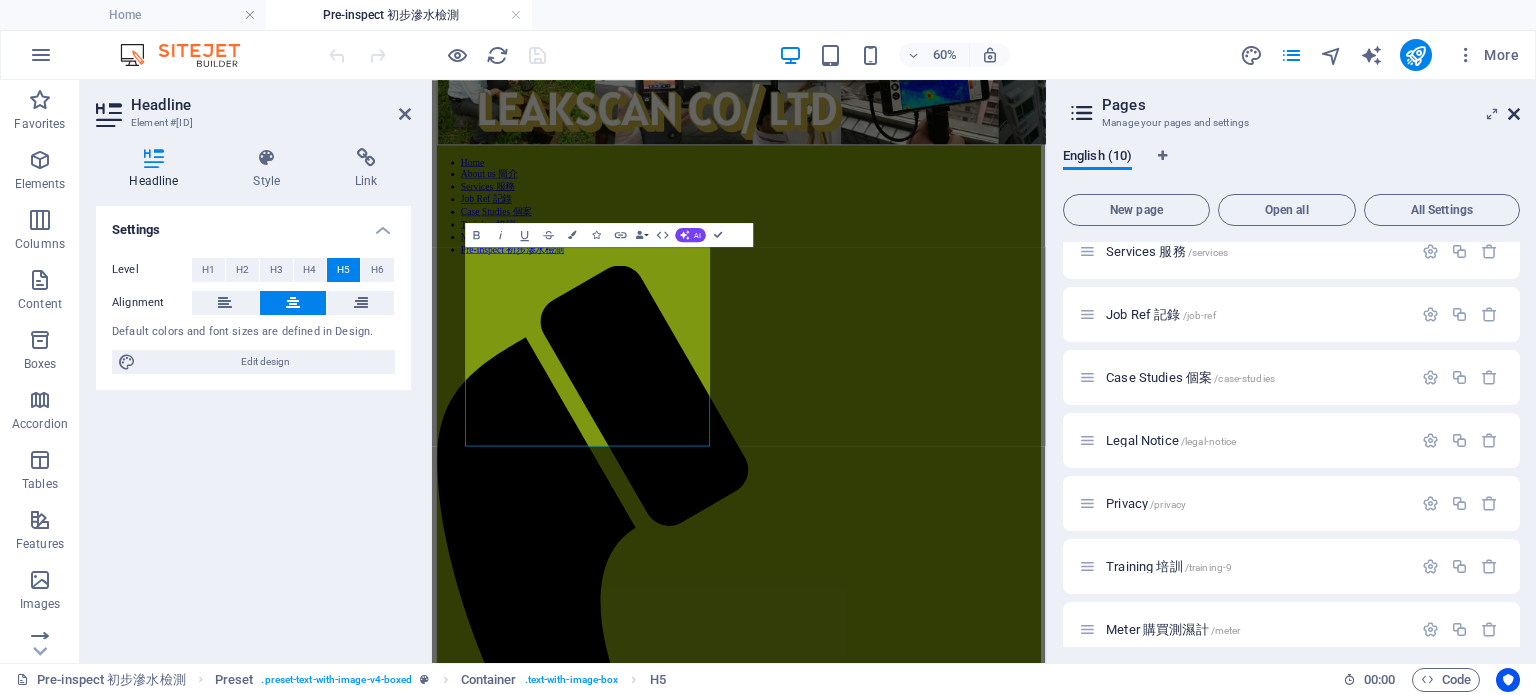 click at bounding box center [1514, 114] 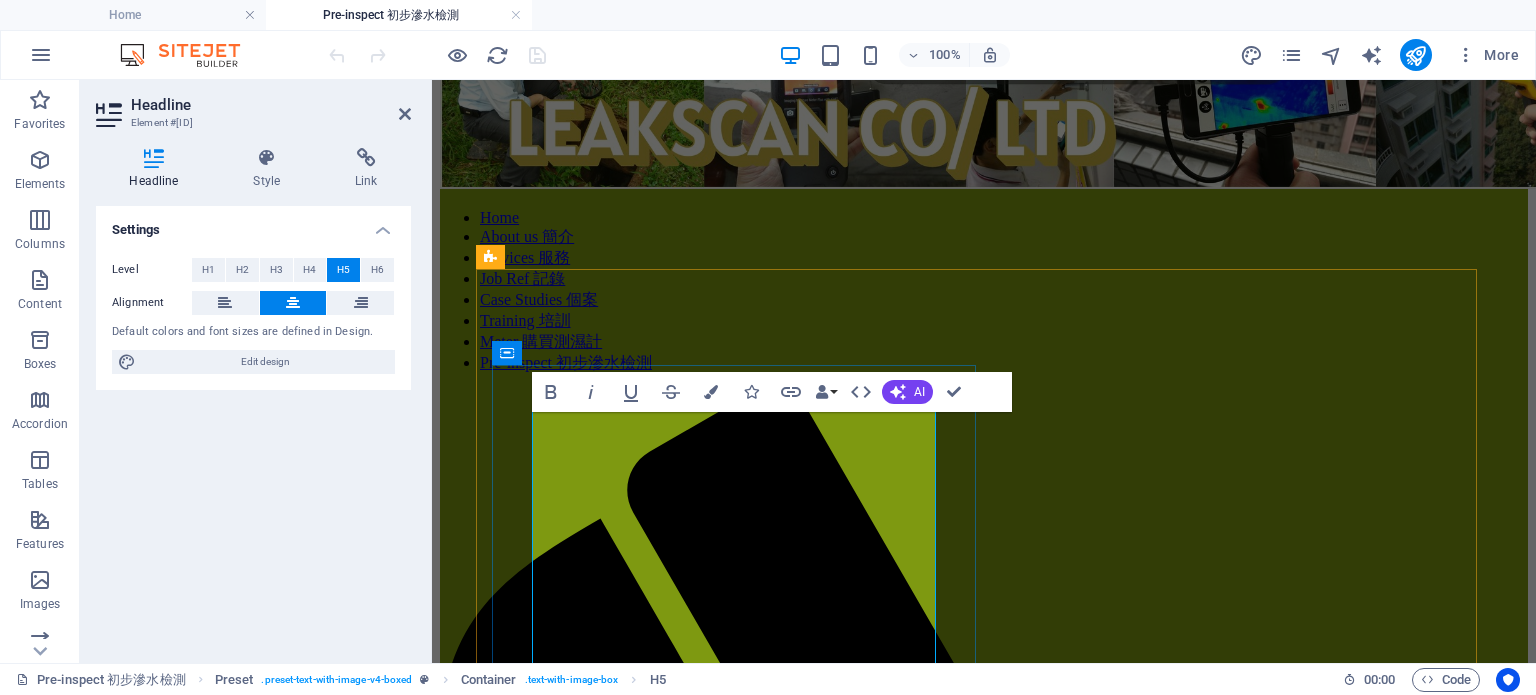 drag, startPoint x: 659, startPoint y: 511, endPoint x: 912, endPoint y: 567, distance: 259.12354 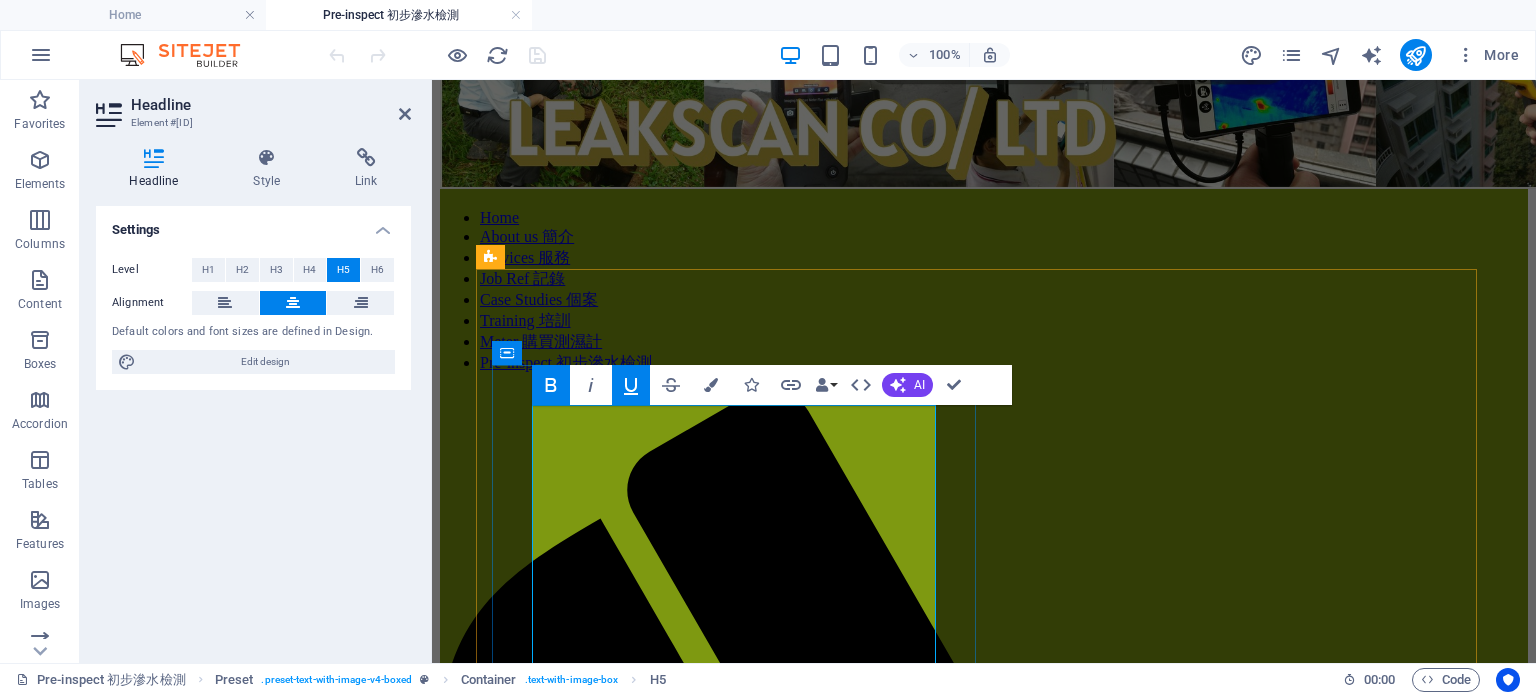 click on "<服務C> (15-60分鐘)" at bounding box center (984, 1899) 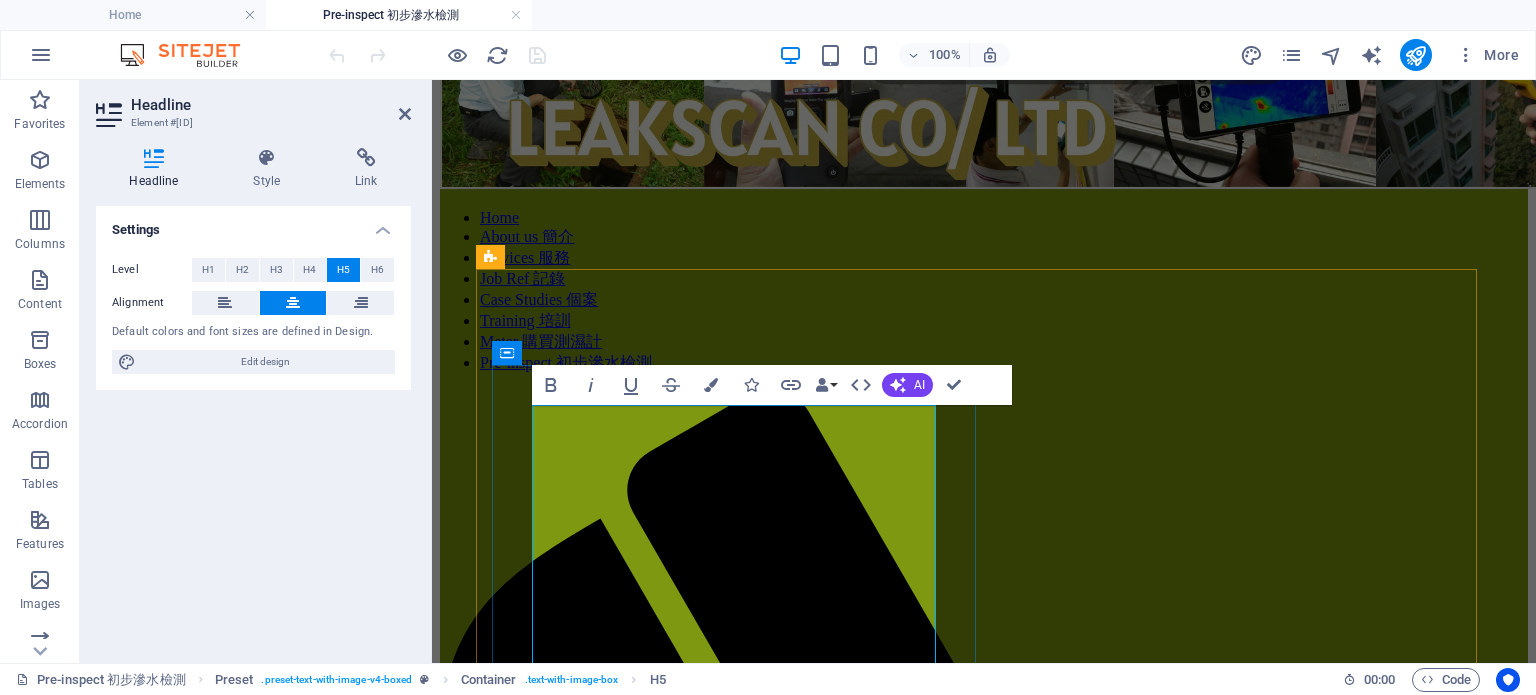 type 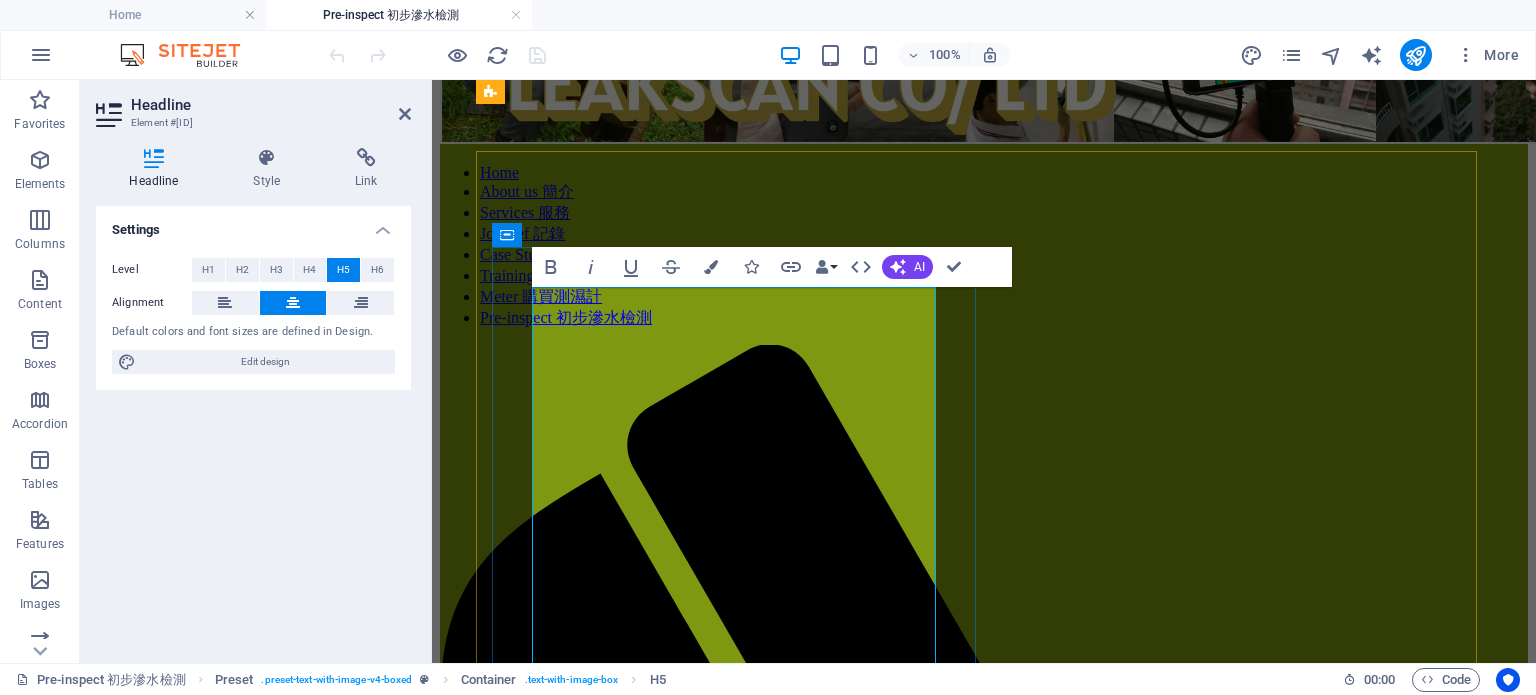 scroll, scrollTop: 100, scrollLeft: 0, axis: vertical 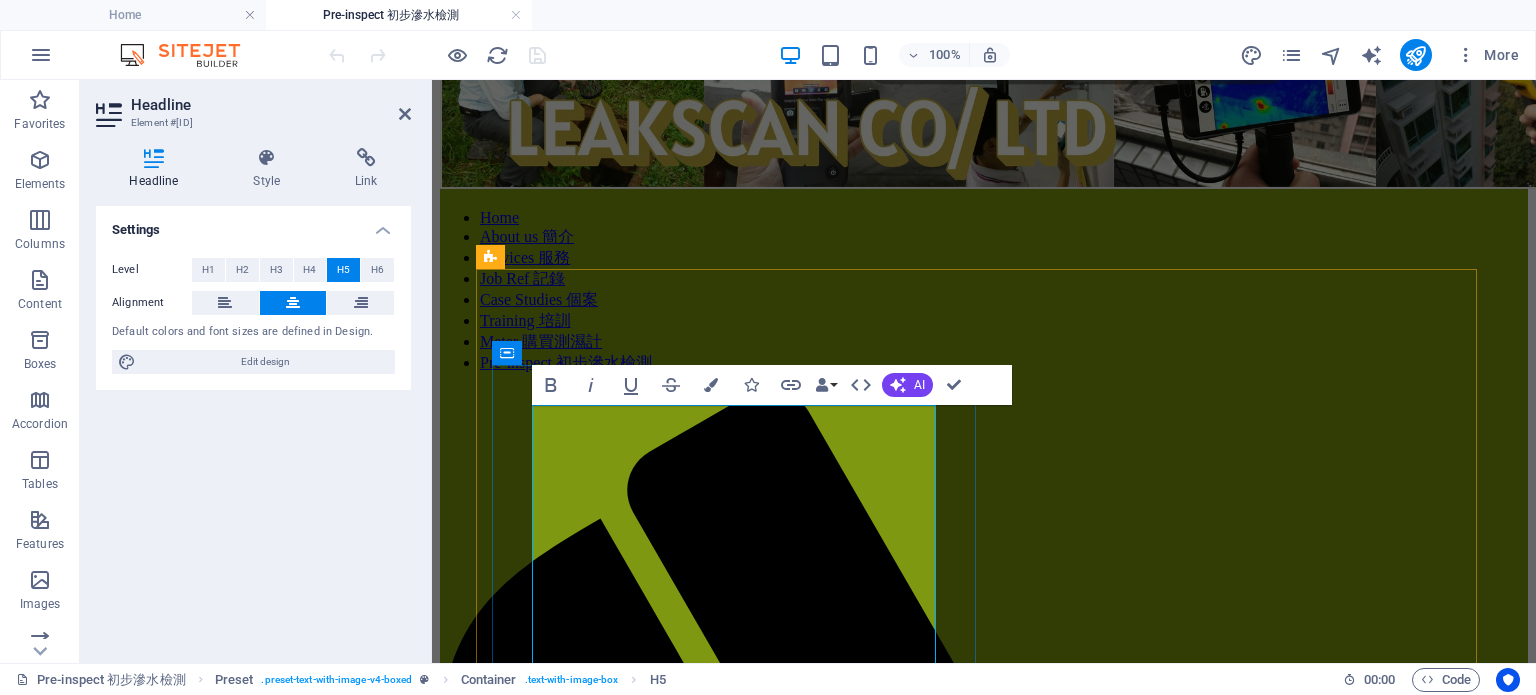 drag, startPoint x: 539, startPoint y: 567, endPoint x: 729, endPoint y: 595, distance: 192.05208 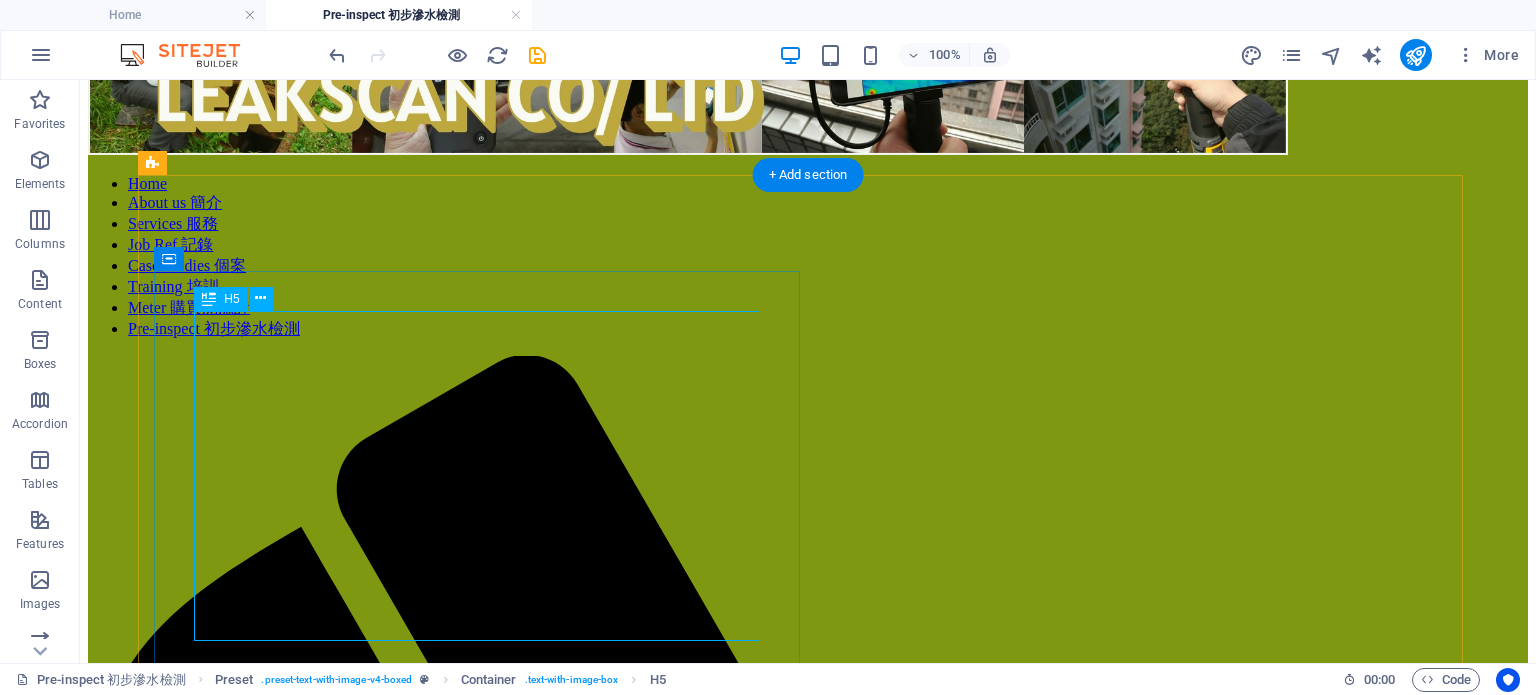scroll, scrollTop: 100, scrollLeft: 0, axis: vertical 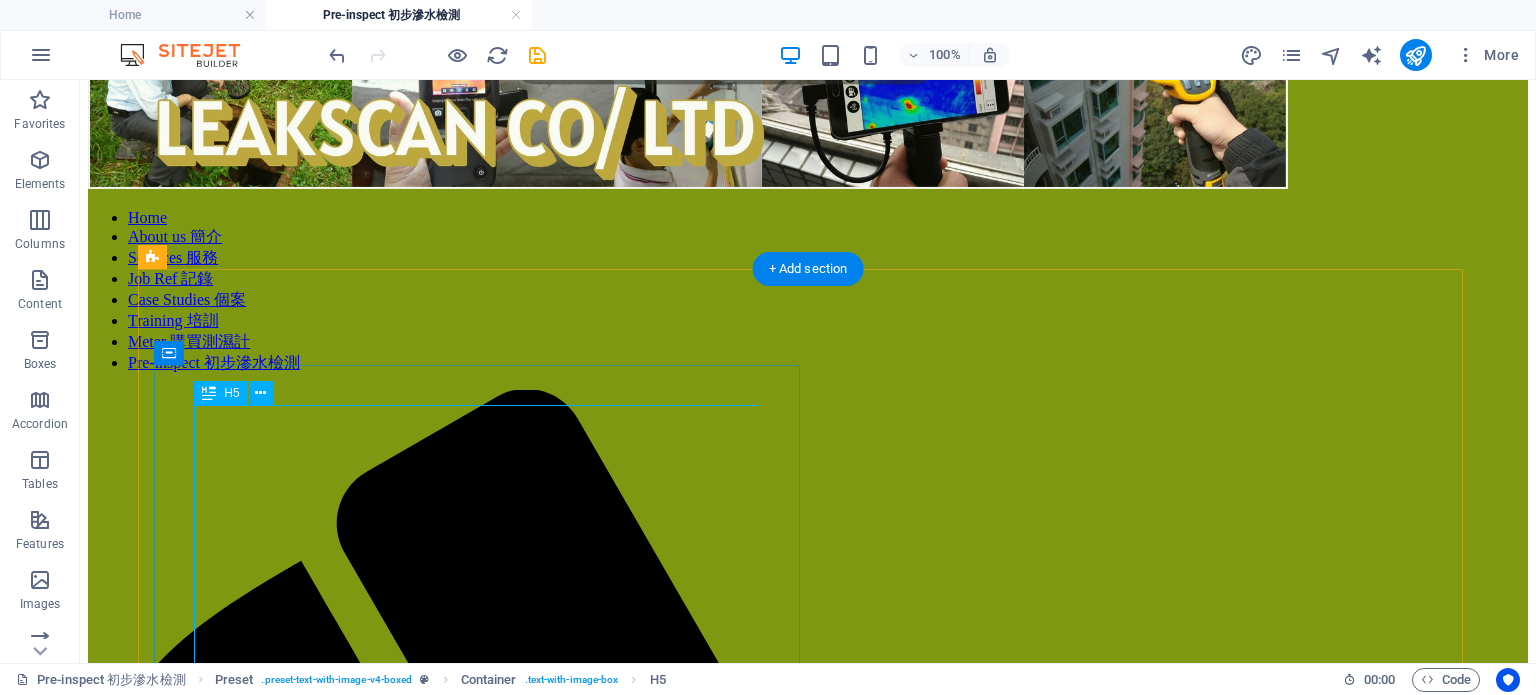 click on "<服務A> *(60分鐘) 初步檢測-包紅外線及濕度計連電子記錄 $[PRICE]/ [PRICE]([DISTRICT]);# <服務C> (15-60分鐘) 食水管水壓測試$[PRICE]/[PRICE]; *檢測範圍: 浴室面積<40sf *鑑於部份個案複雜及測試限制, 本公司並不能保證找到源頭及測試結果; 職員到場檢測前收取費用 #如30天內聘請做專家報告, 可扣回$[PRICE]" at bounding box center [808, 2386] 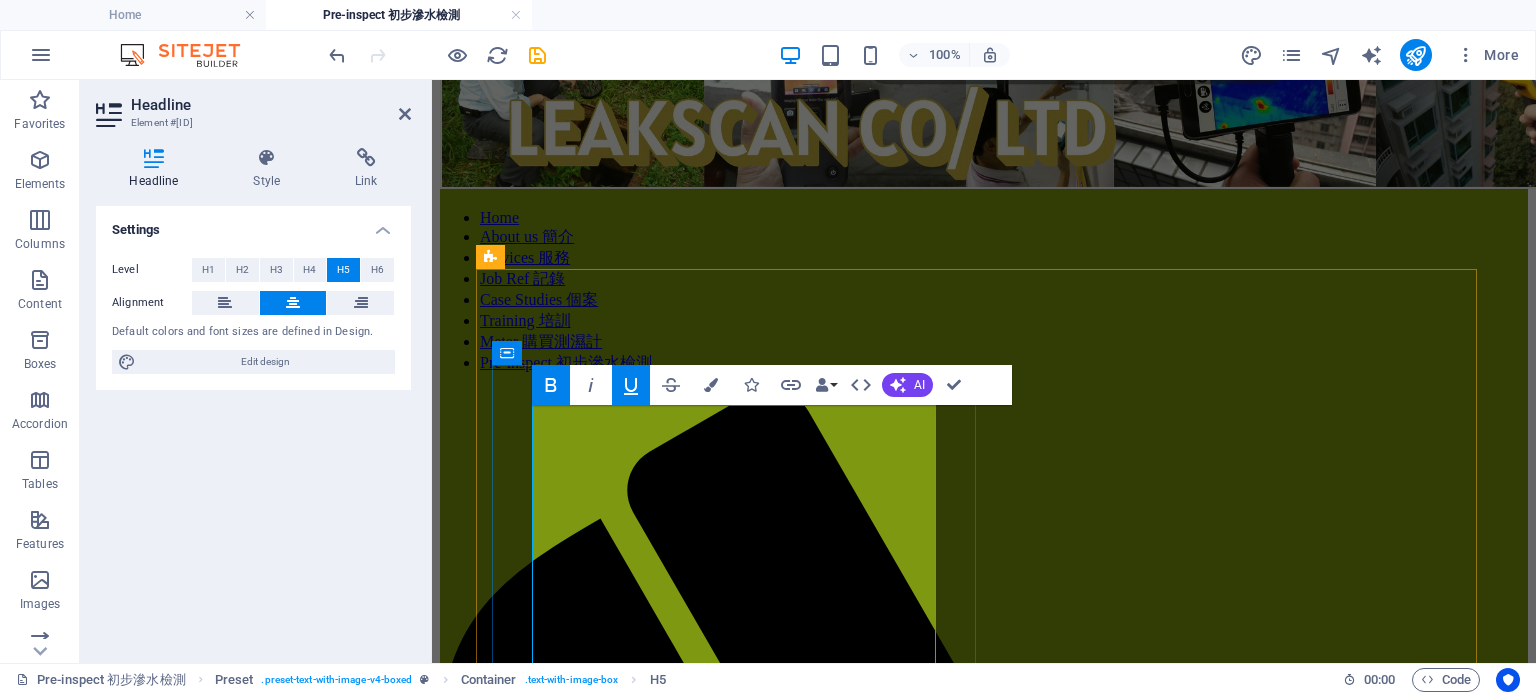 click on "<服務A> *(60分鐘) 初步檢測-包紅外線及濕度計連電子記錄 $[PRICE]/ [PRICE]([DISTRICT]);# <服務C> (15-60分鐘) 食水管水壓測試$[PRICE]/[PRICE]; *檢測範圍: 浴室面積<40sf *鑑於部份個案複雜及測試限制, 本公司並不能保證找到源頭及測試結果; 職員到場檢測前收取費用 #如30天內聘請做專家報告, 可扣回$[PRICE]" at bounding box center [984, 1918] 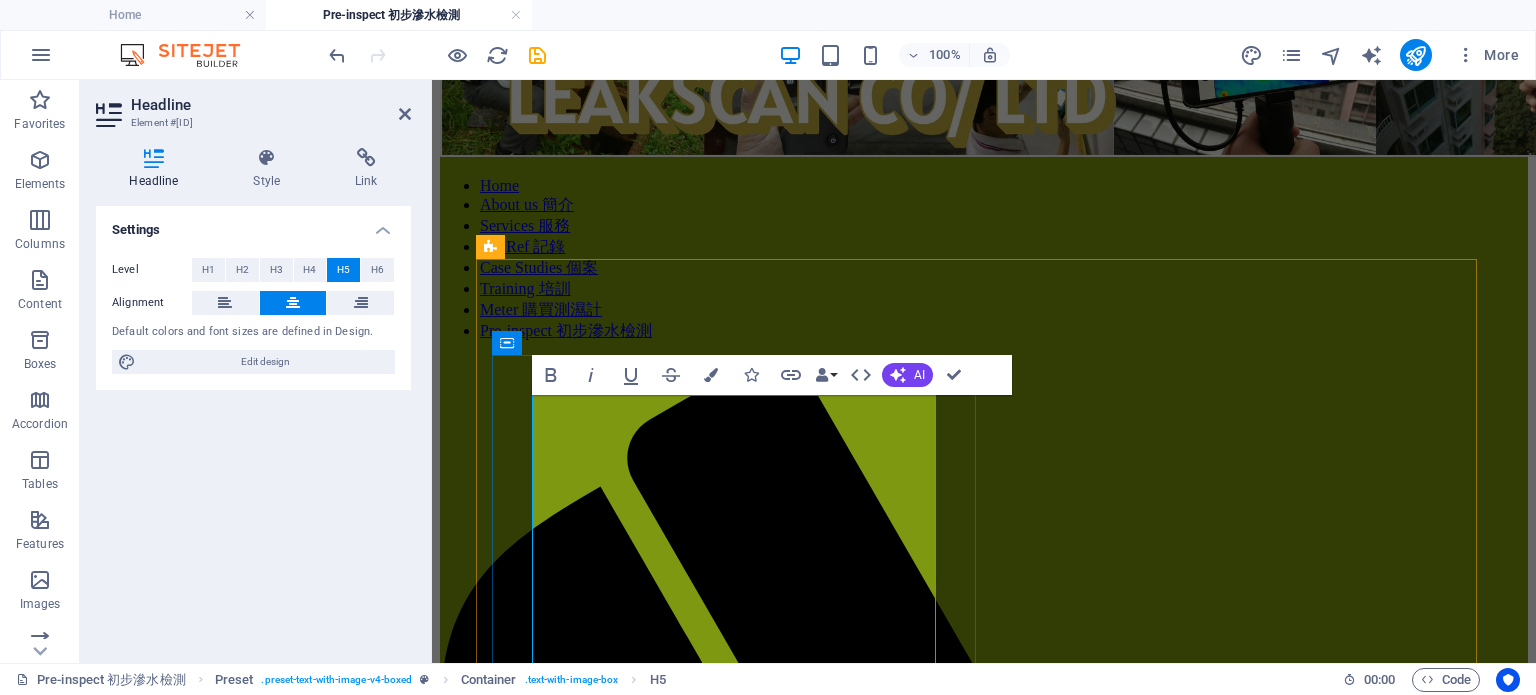 scroll, scrollTop: 100, scrollLeft: 0, axis: vertical 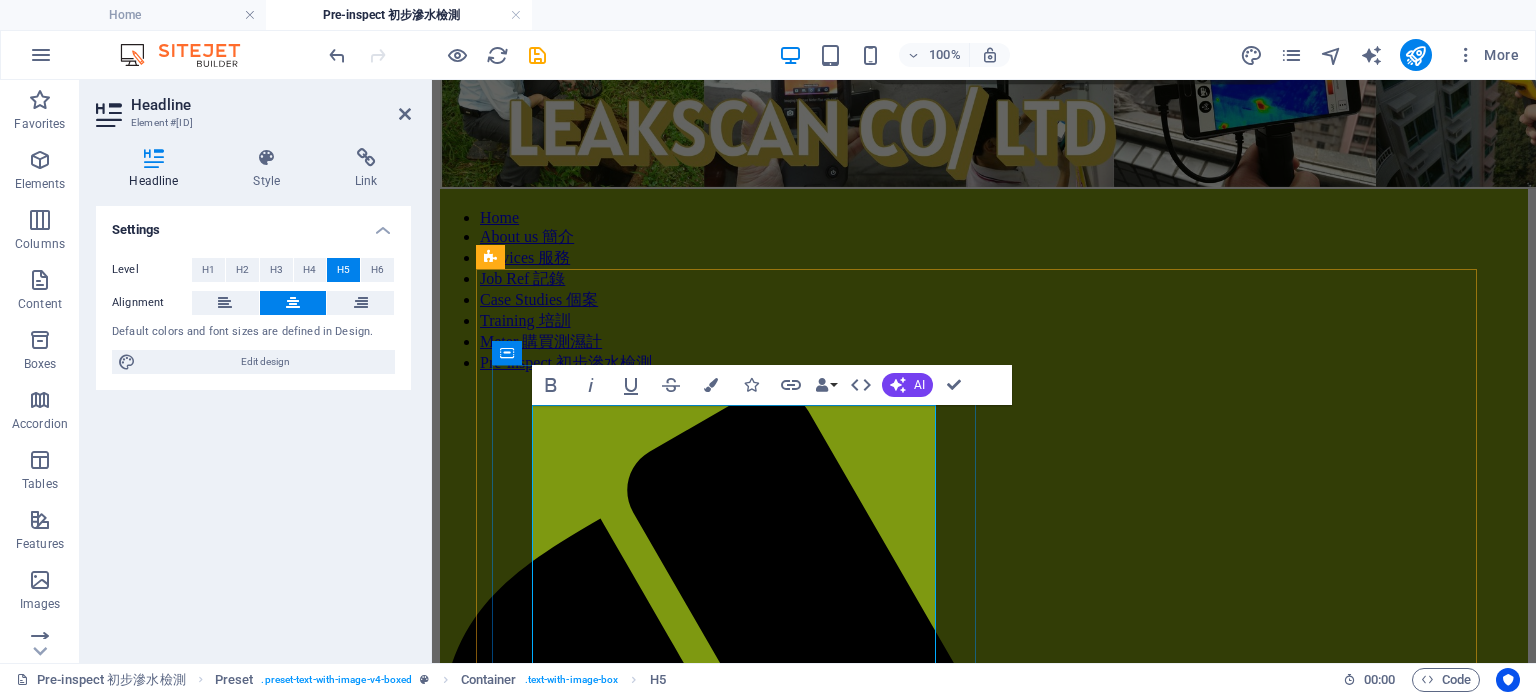 drag, startPoint x: 672, startPoint y: 480, endPoint x: 832, endPoint y: 471, distance: 160.25293 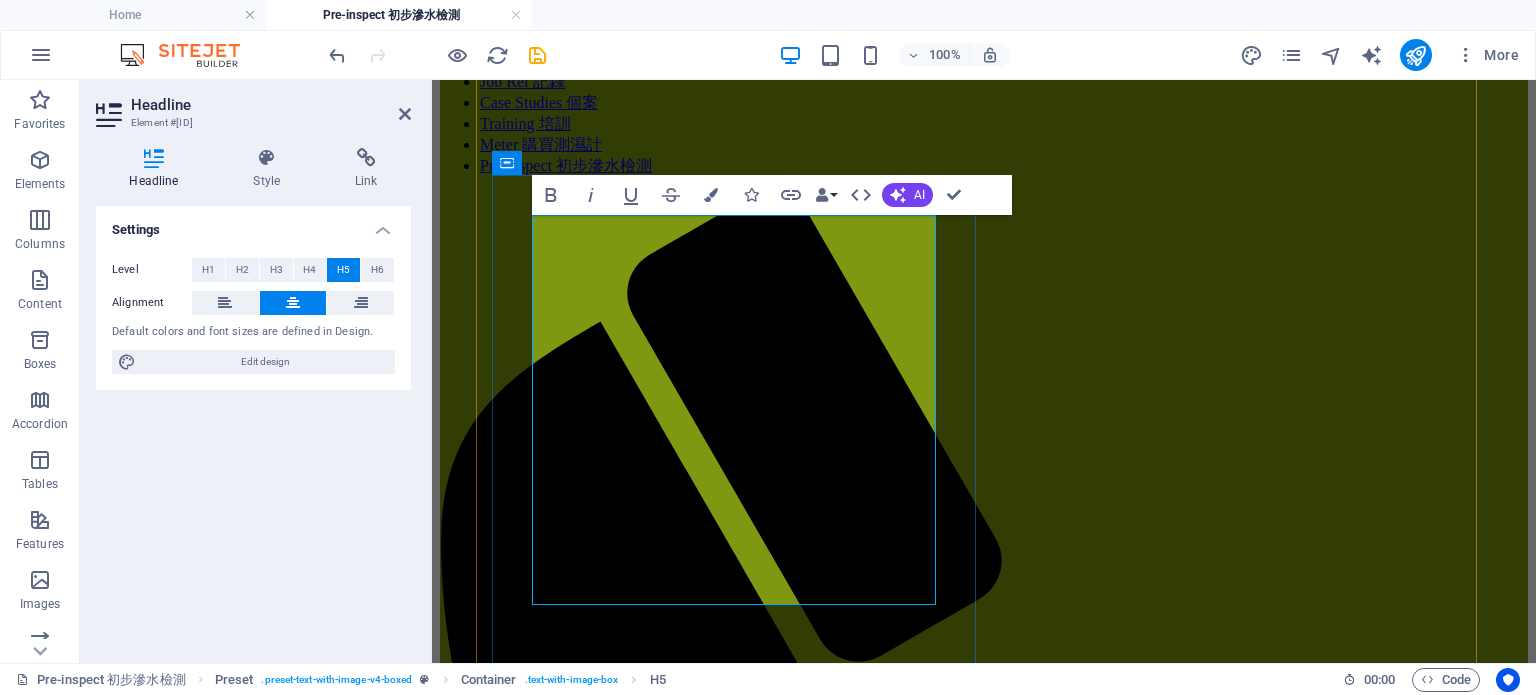 scroll, scrollTop: 300, scrollLeft: 0, axis: vertical 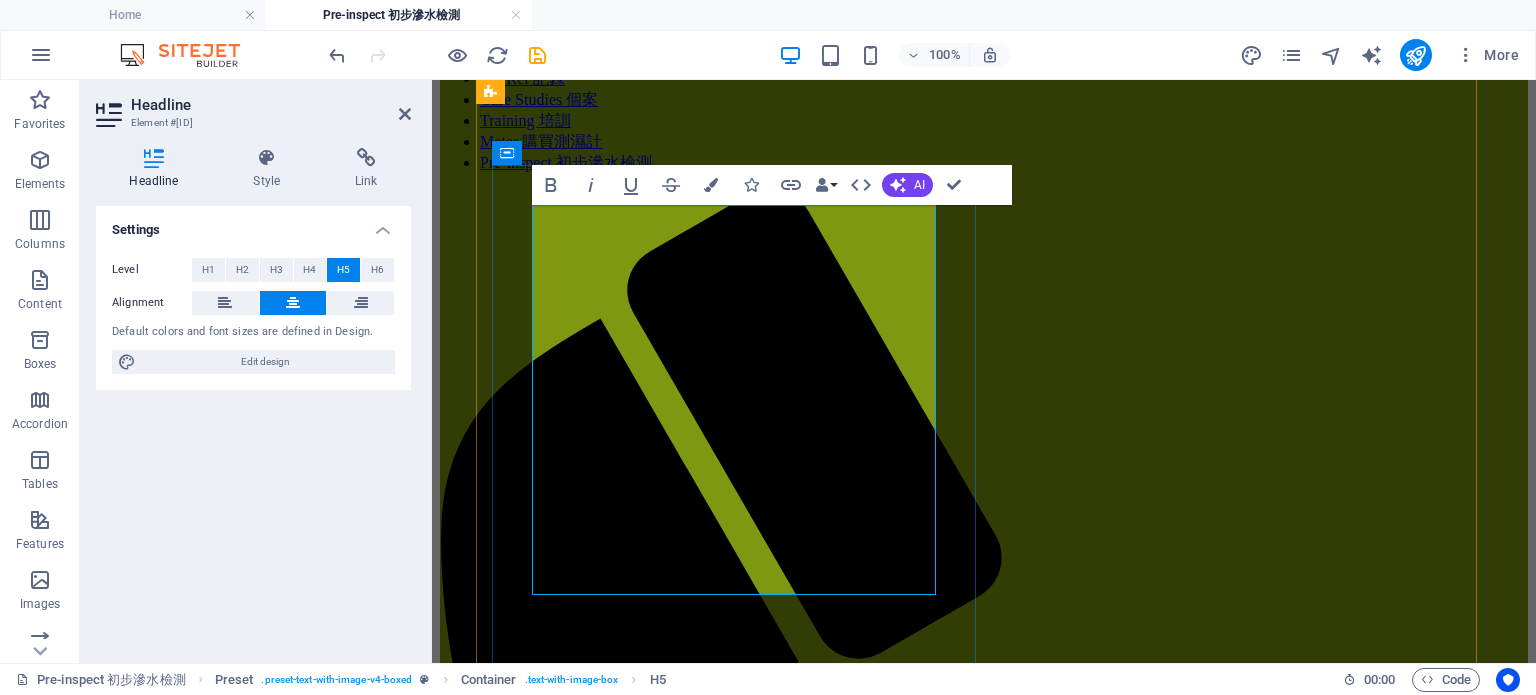 drag, startPoint x: 909, startPoint y: 580, endPoint x: 862, endPoint y: 580, distance: 47 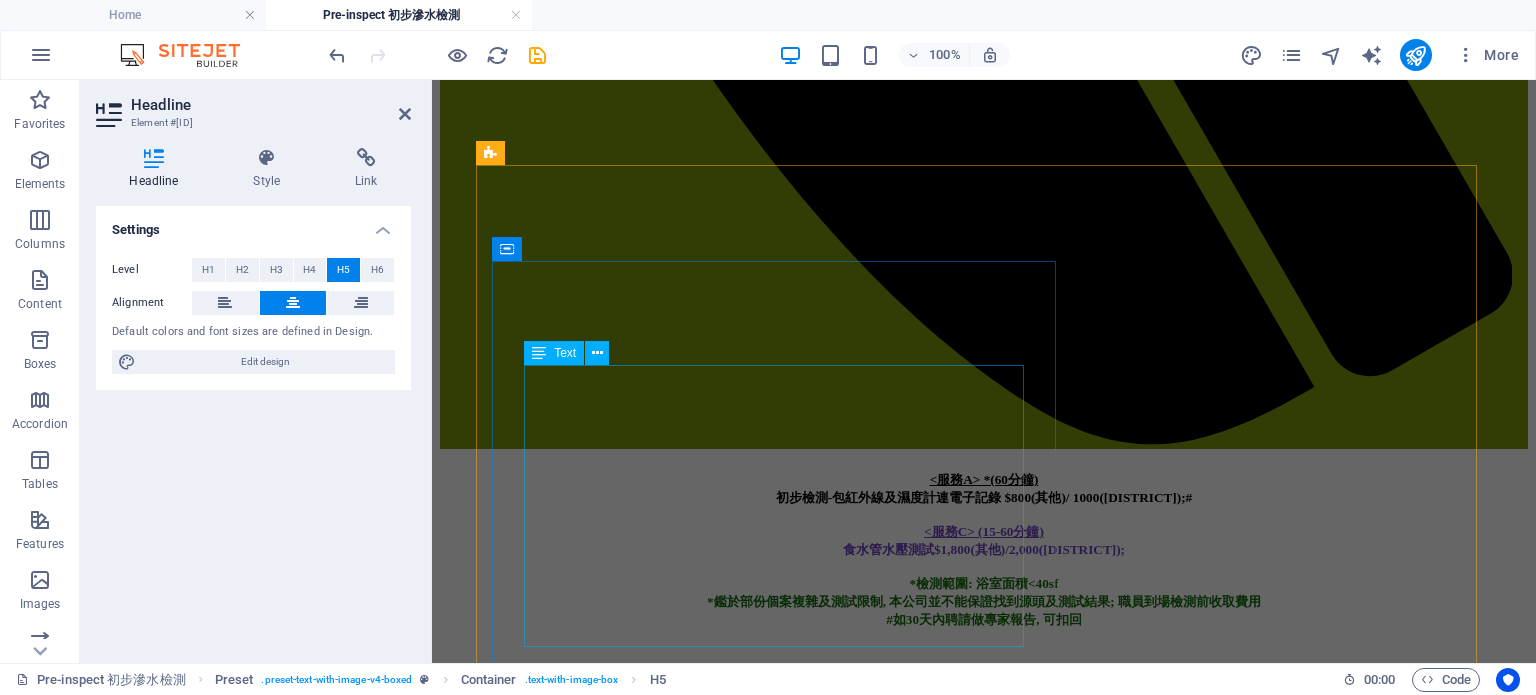 scroll, scrollTop: 1500, scrollLeft: 0, axis: vertical 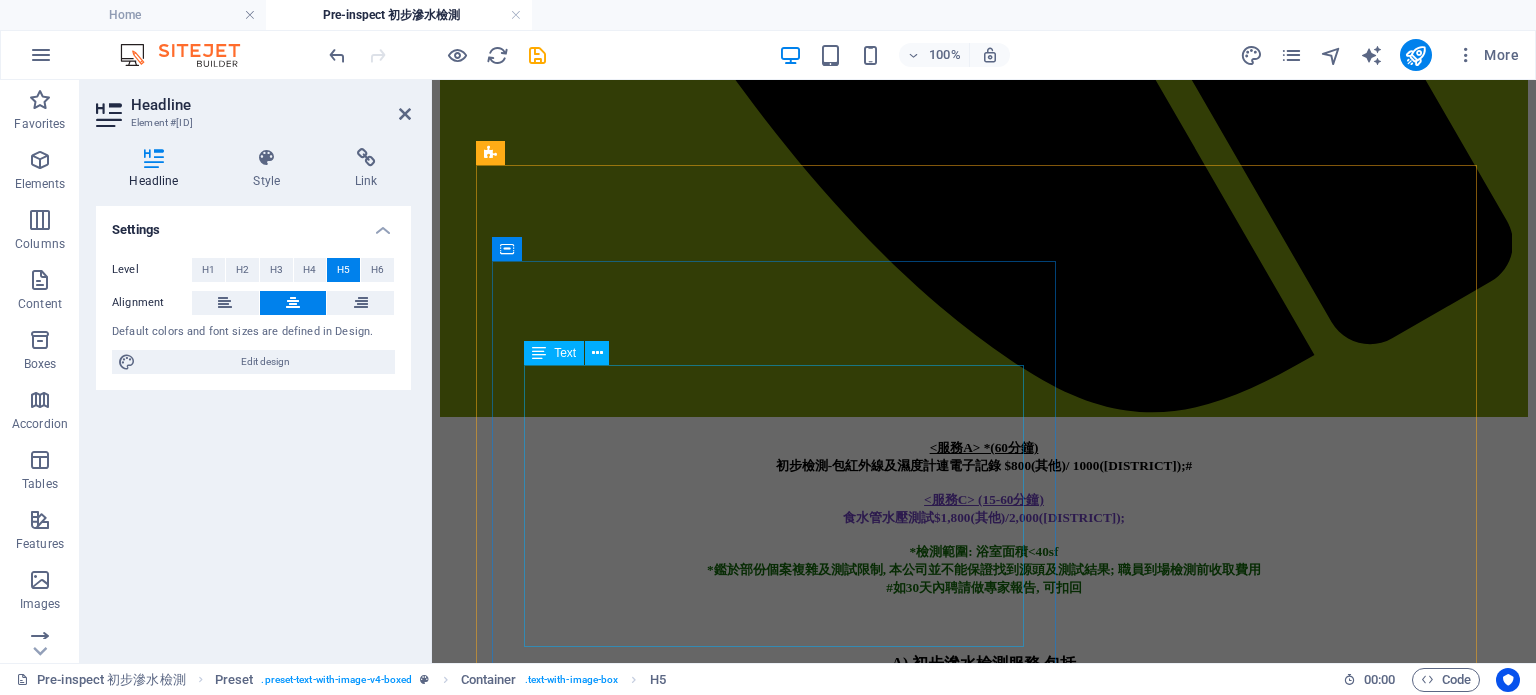 click on "-天花水尾紅外線及濕計監察連報告, 40尺內天花, 兩次檢測收費$[PRICE] ([TIME])" at bounding box center (984, 2508) 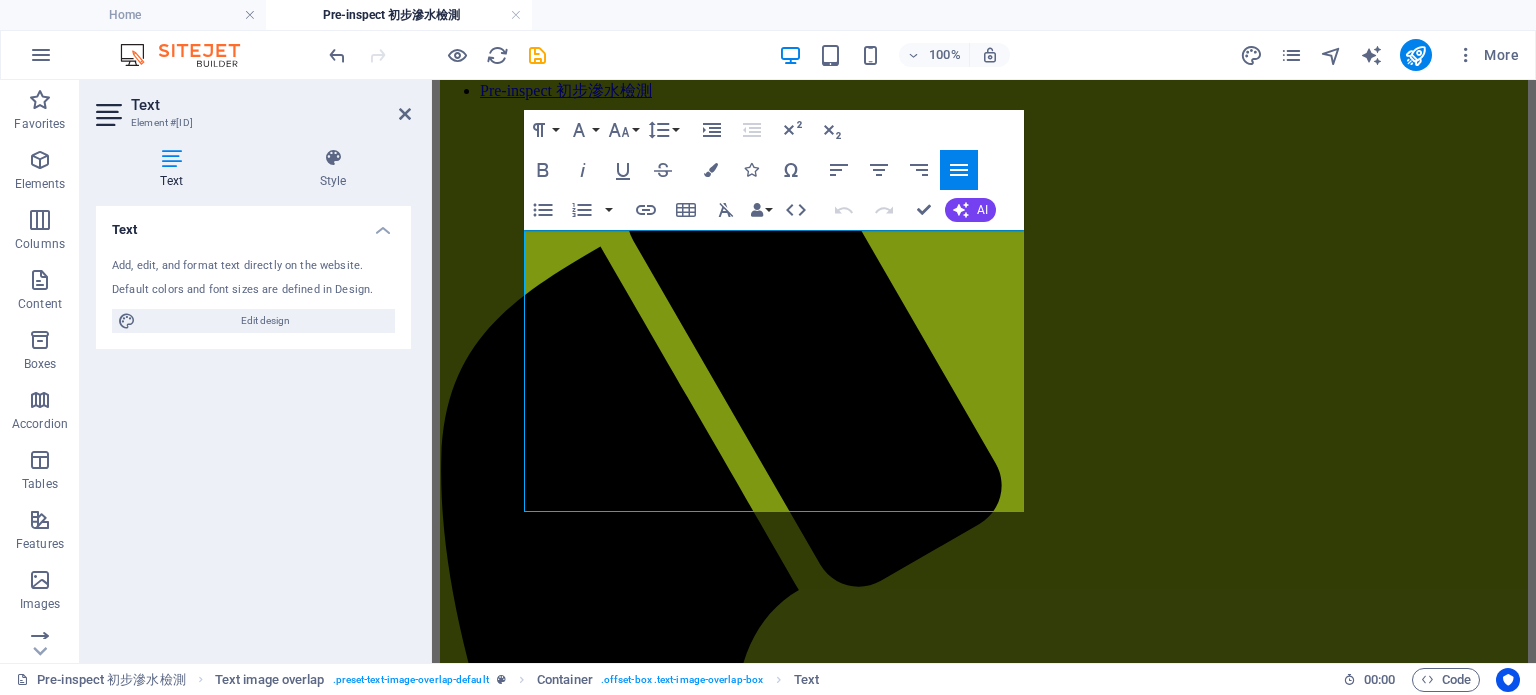 scroll, scrollTop: 1635, scrollLeft: 0, axis: vertical 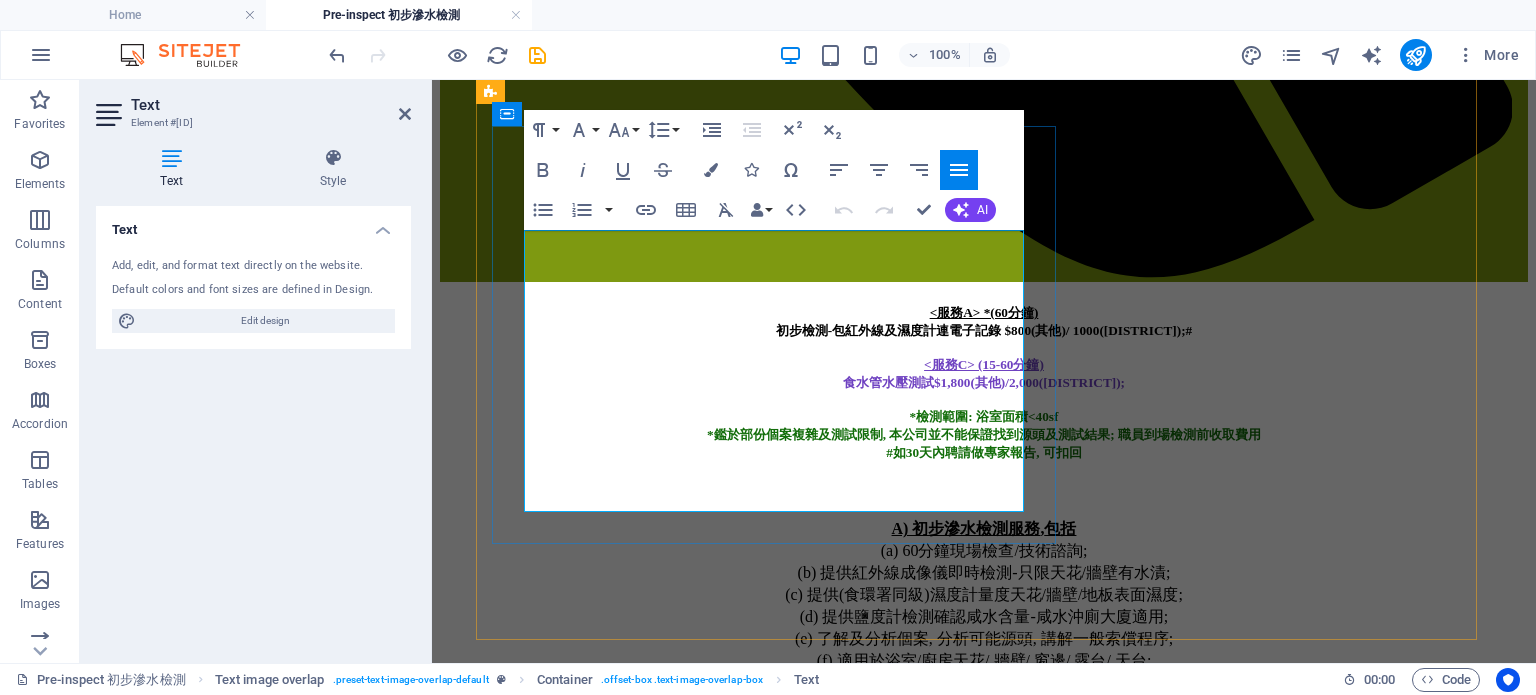 click on "-如需要專家簽署的報告, 另議" at bounding box center [984, 2394] 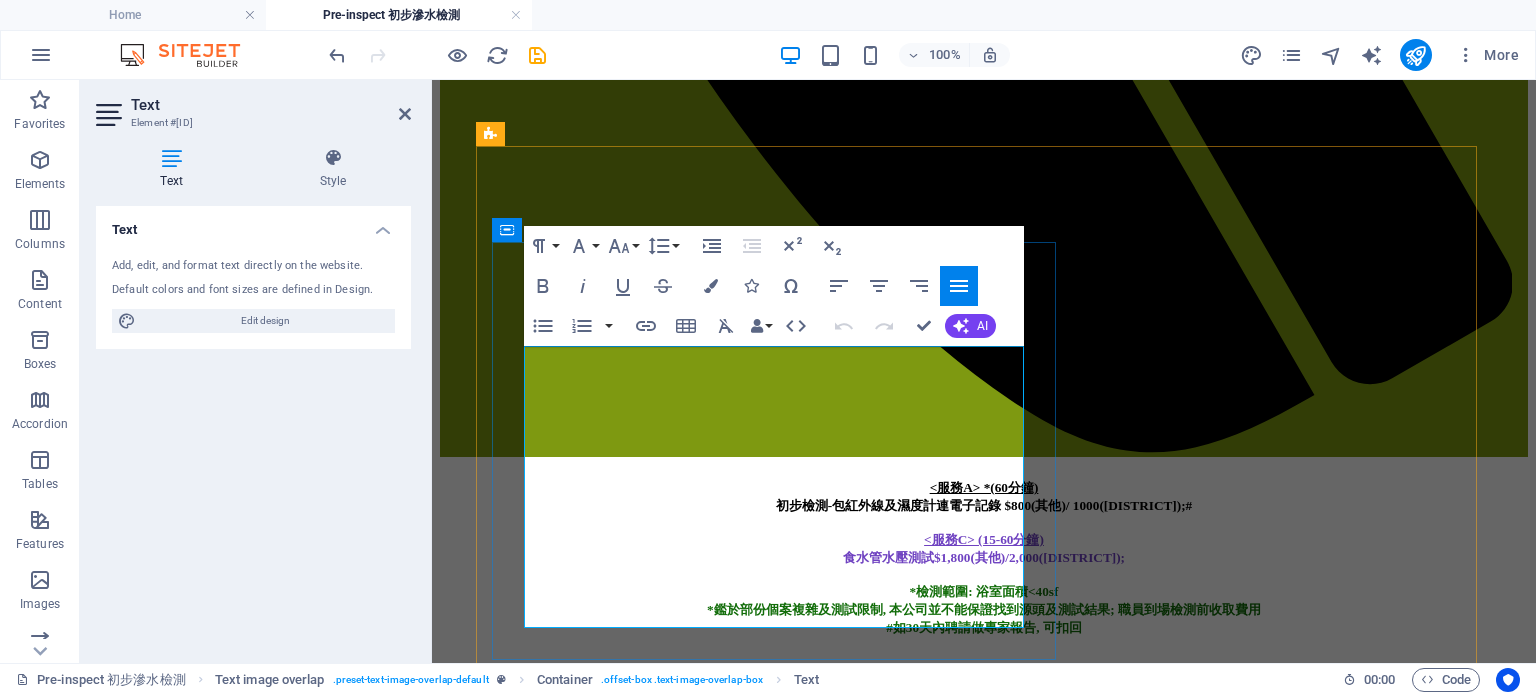 scroll, scrollTop: 1435, scrollLeft: 0, axis: vertical 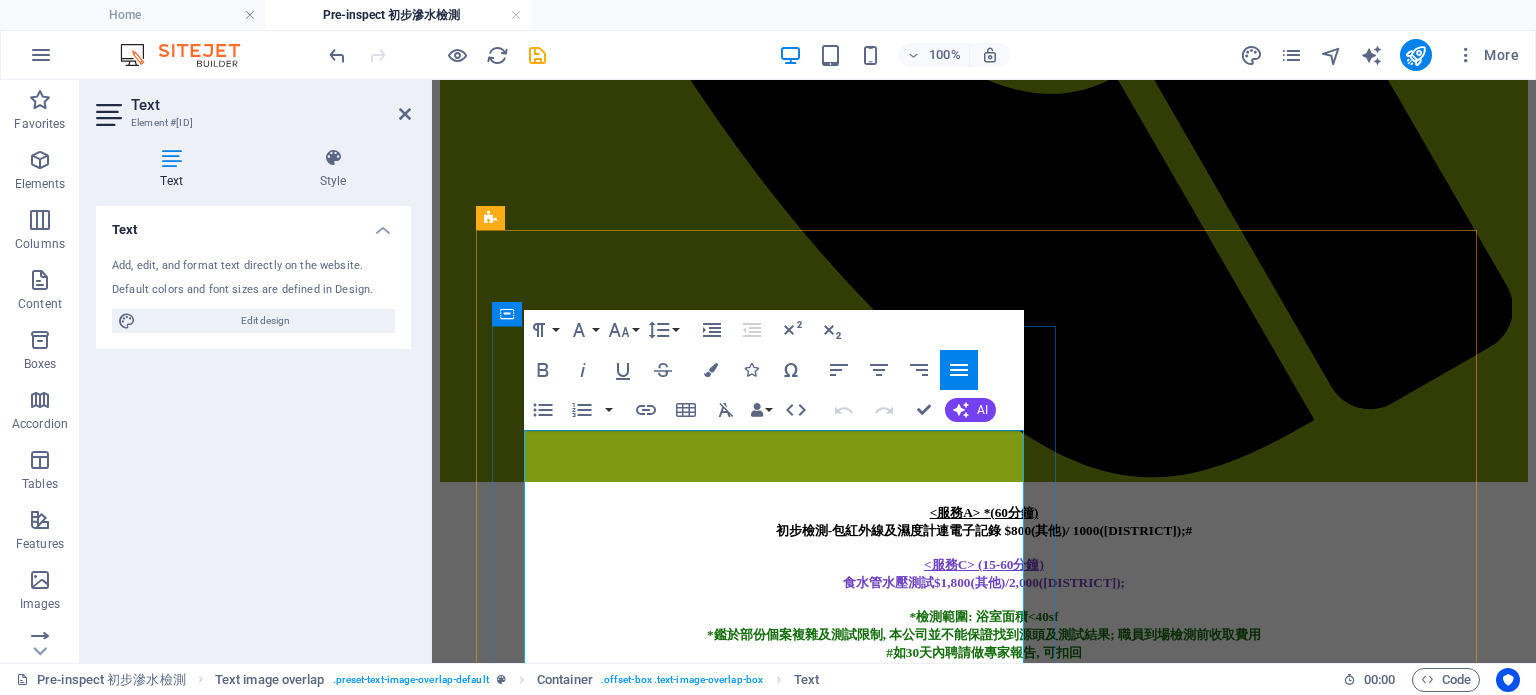 drag, startPoint x: 792, startPoint y: 496, endPoint x: 957, endPoint y: 500, distance: 165.04848 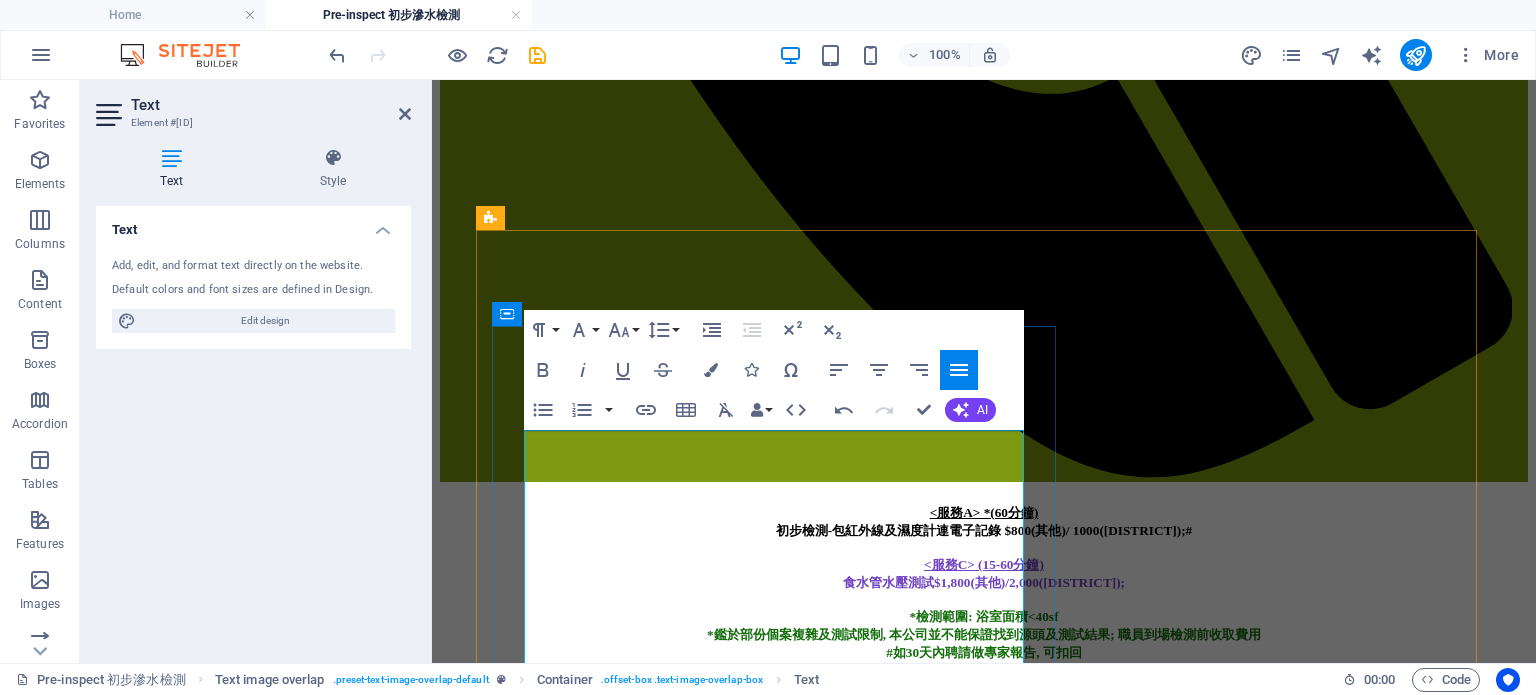 drag, startPoint x: 812, startPoint y: 527, endPoint x: 673, endPoint y: 563, distance: 143.58621 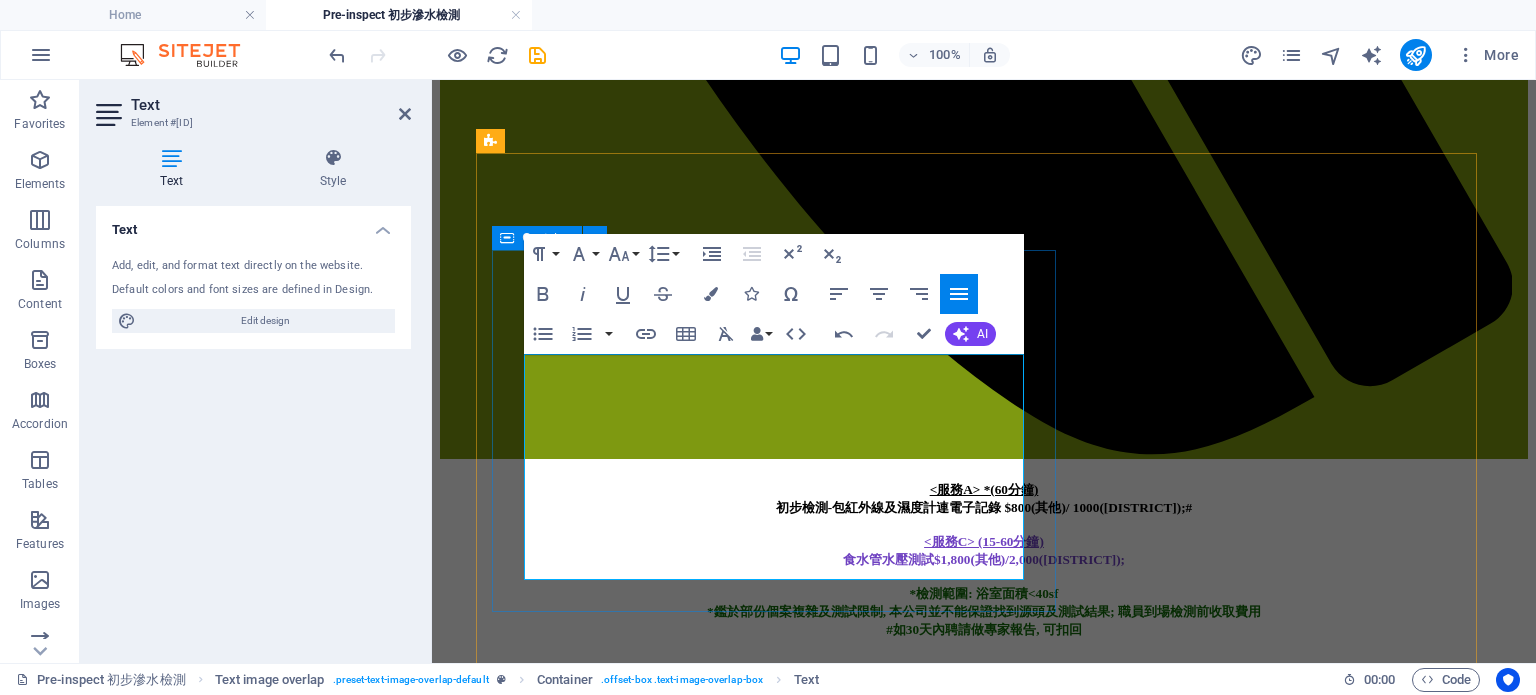 scroll, scrollTop: 1336, scrollLeft: 0, axis: vertical 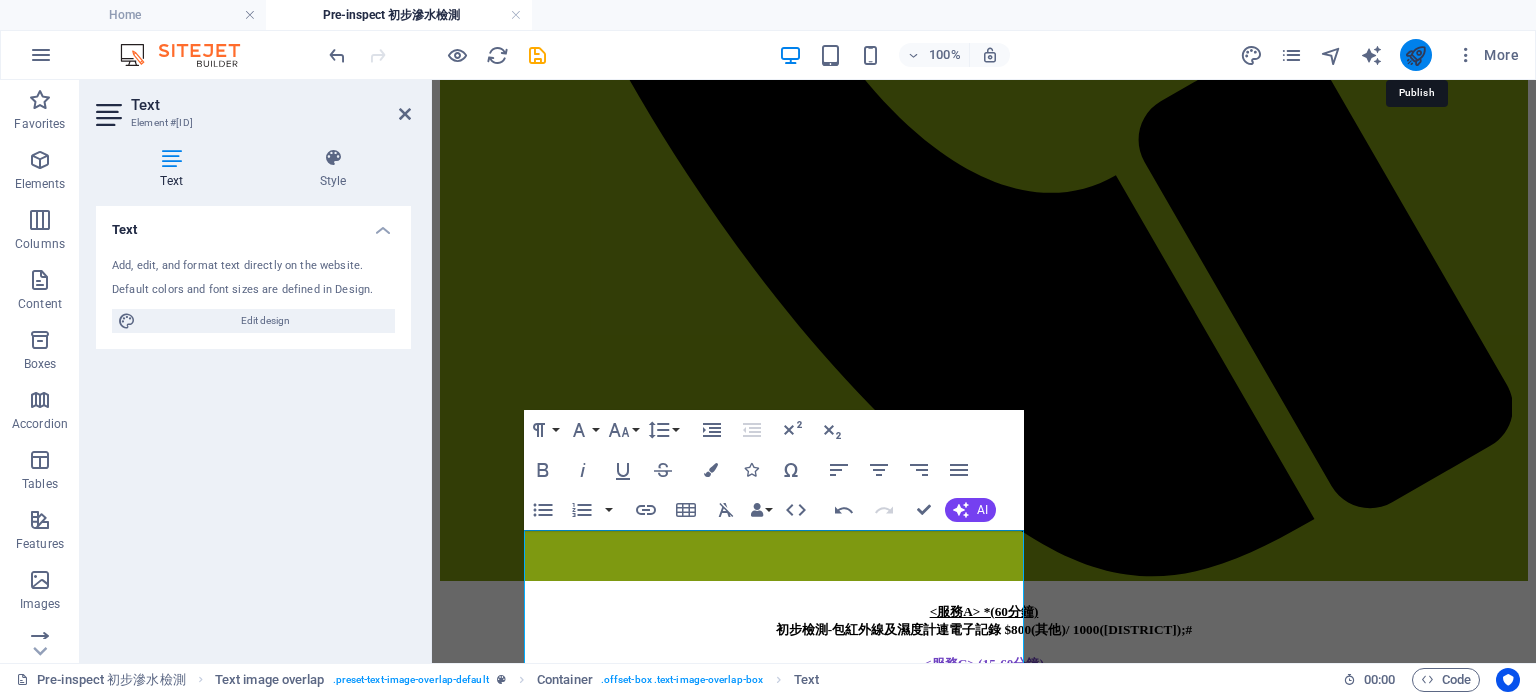 click at bounding box center (1415, 55) 